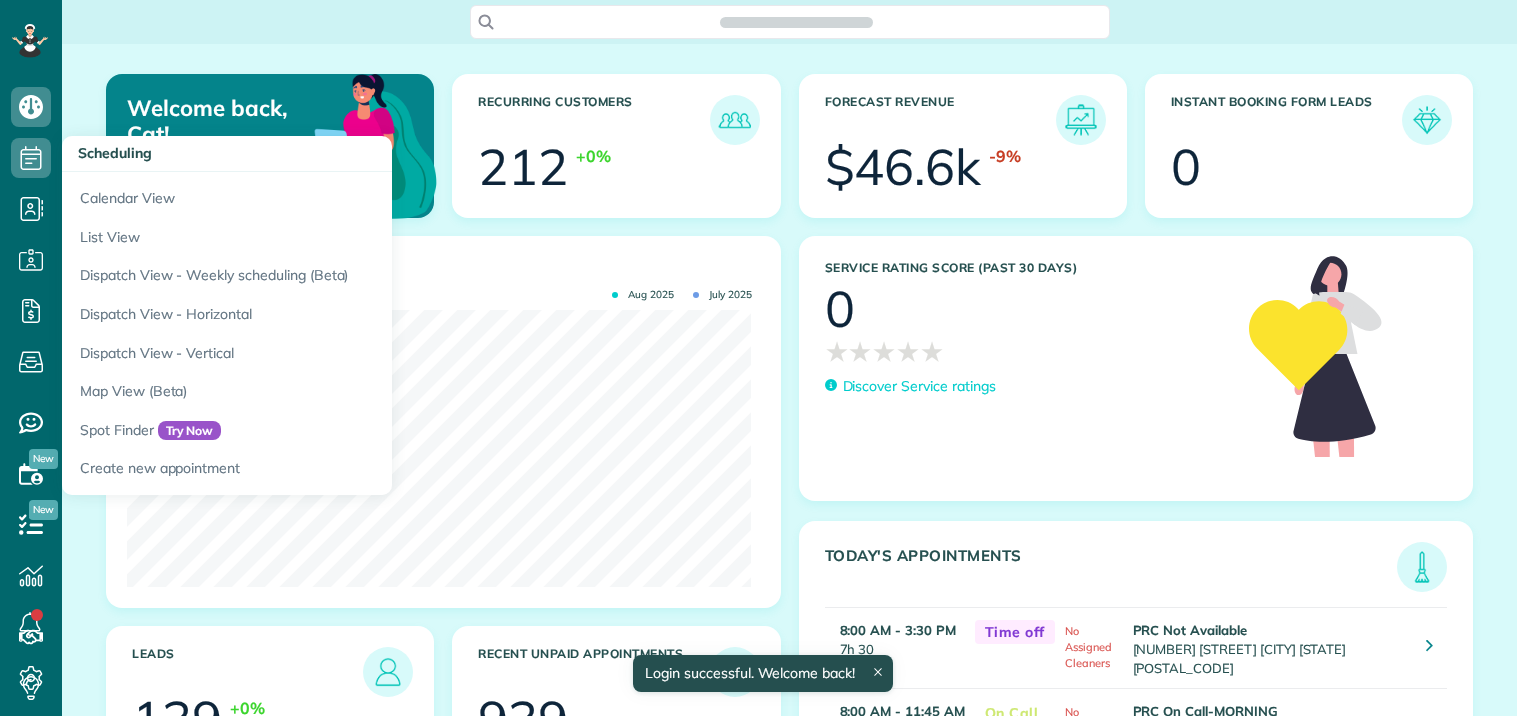 scroll, scrollTop: 0, scrollLeft: 0, axis: both 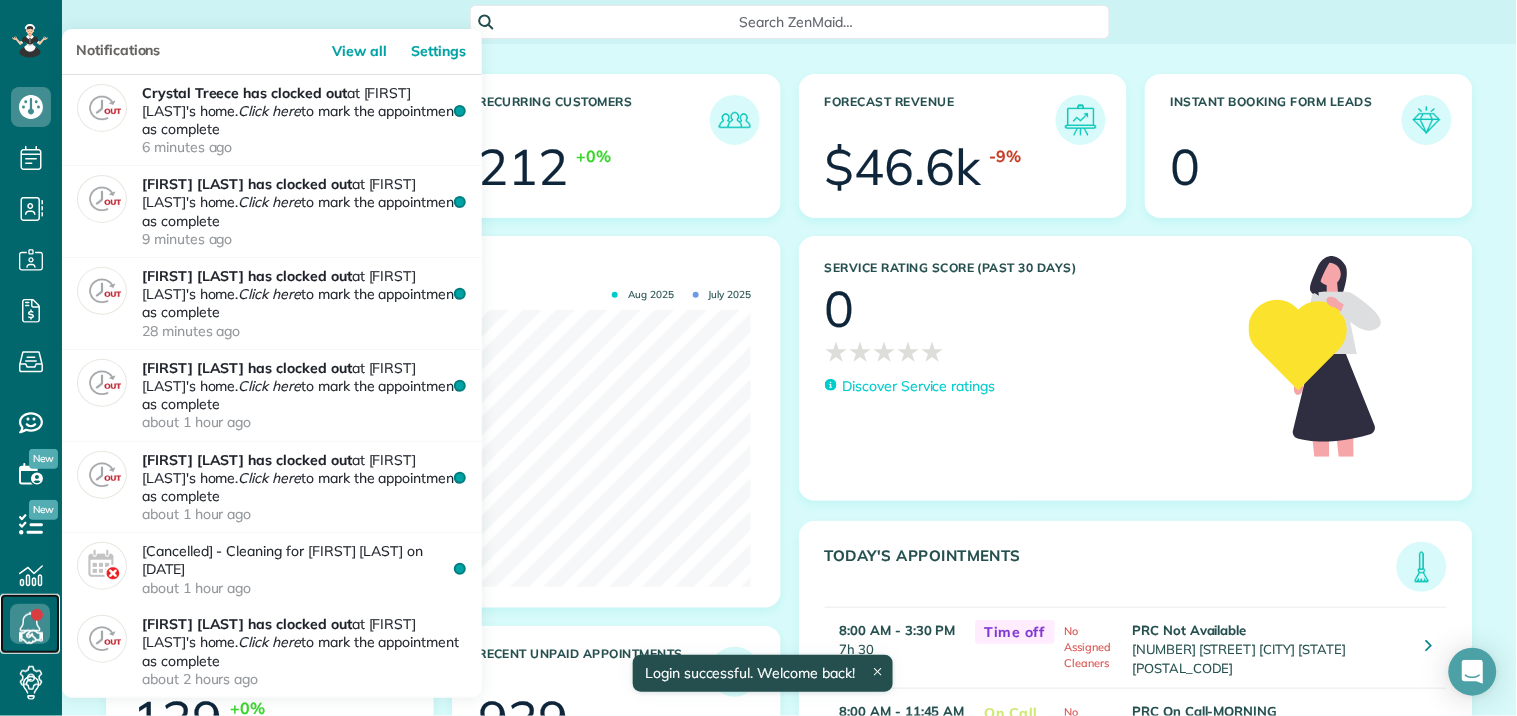click at bounding box center [30, 624] 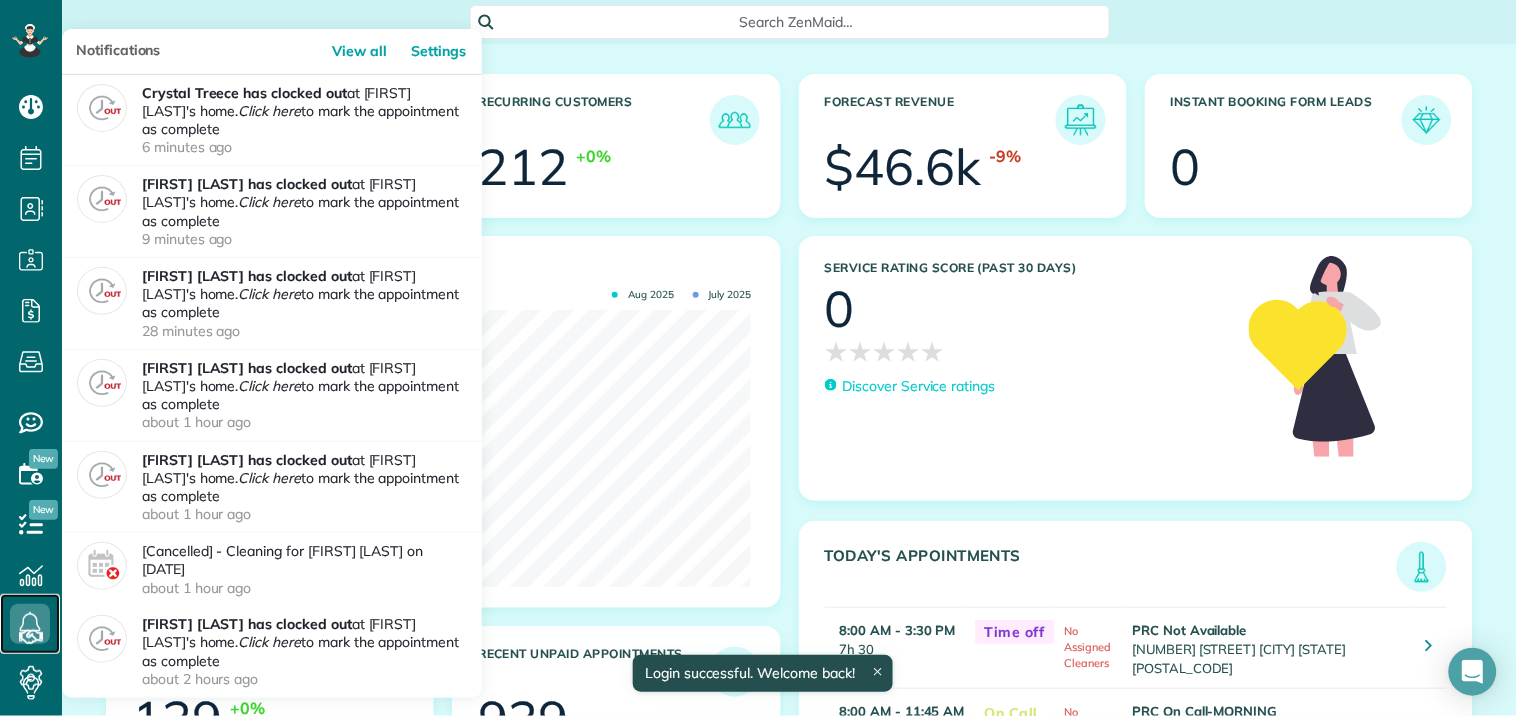 scroll, scrollTop: 277, scrollLeft: 624, axis: both 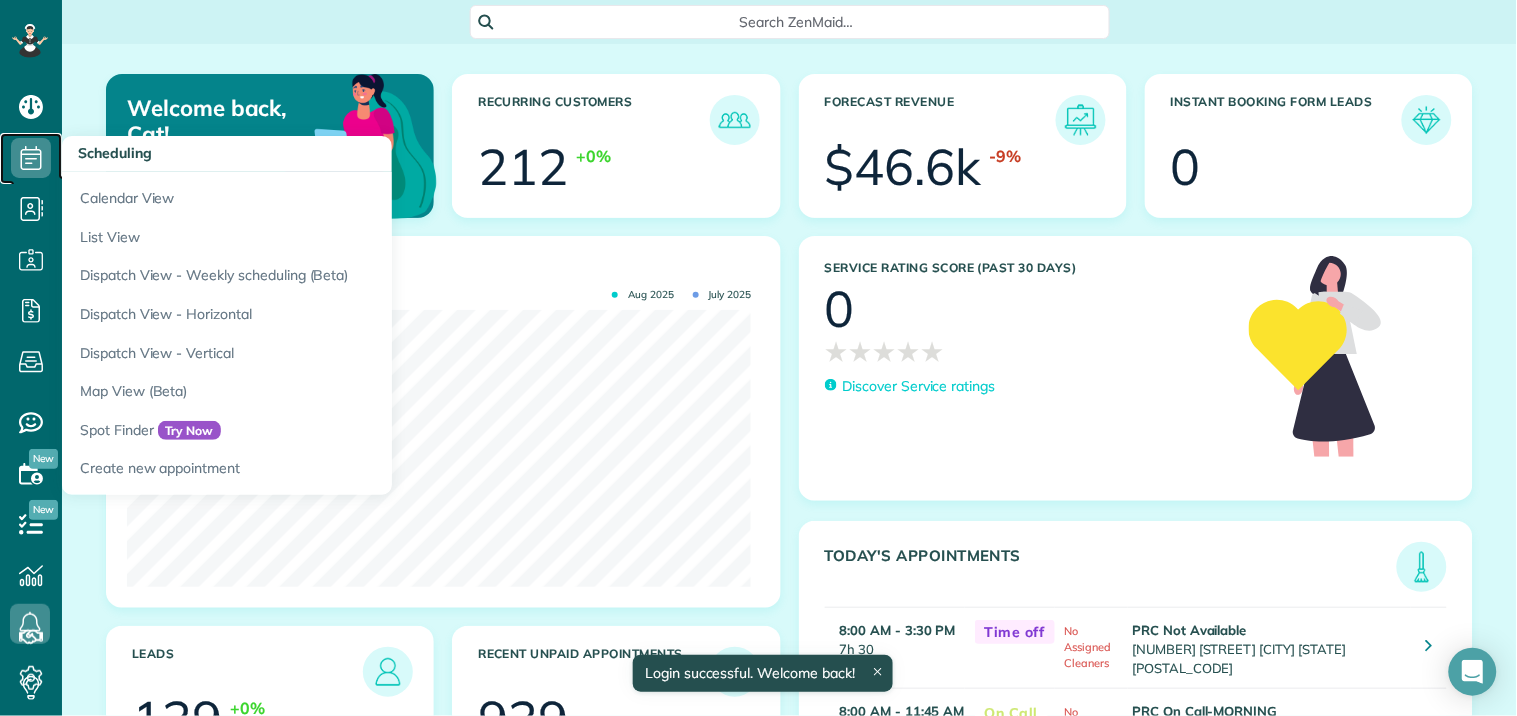 click 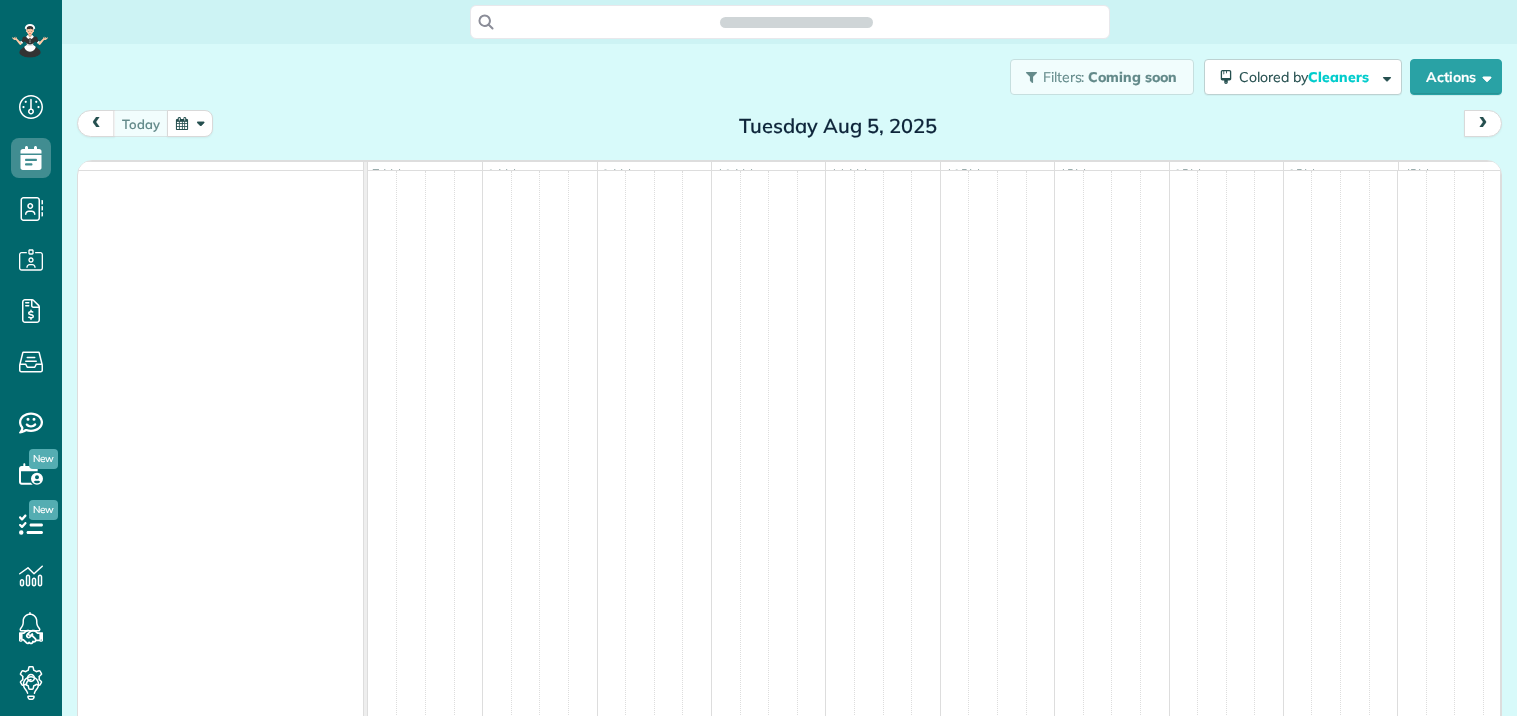 scroll, scrollTop: 0, scrollLeft: 0, axis: both 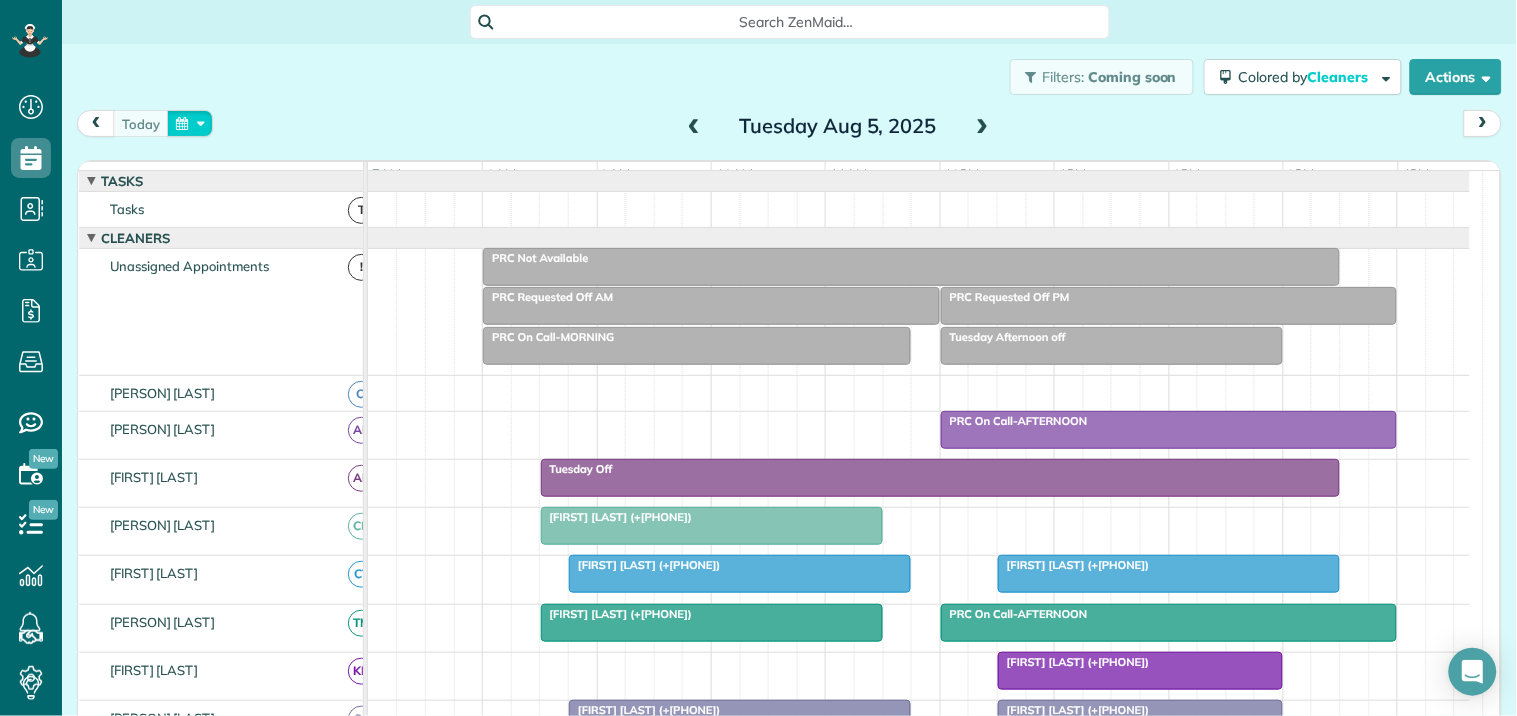 click at bounding box center (190, 123) 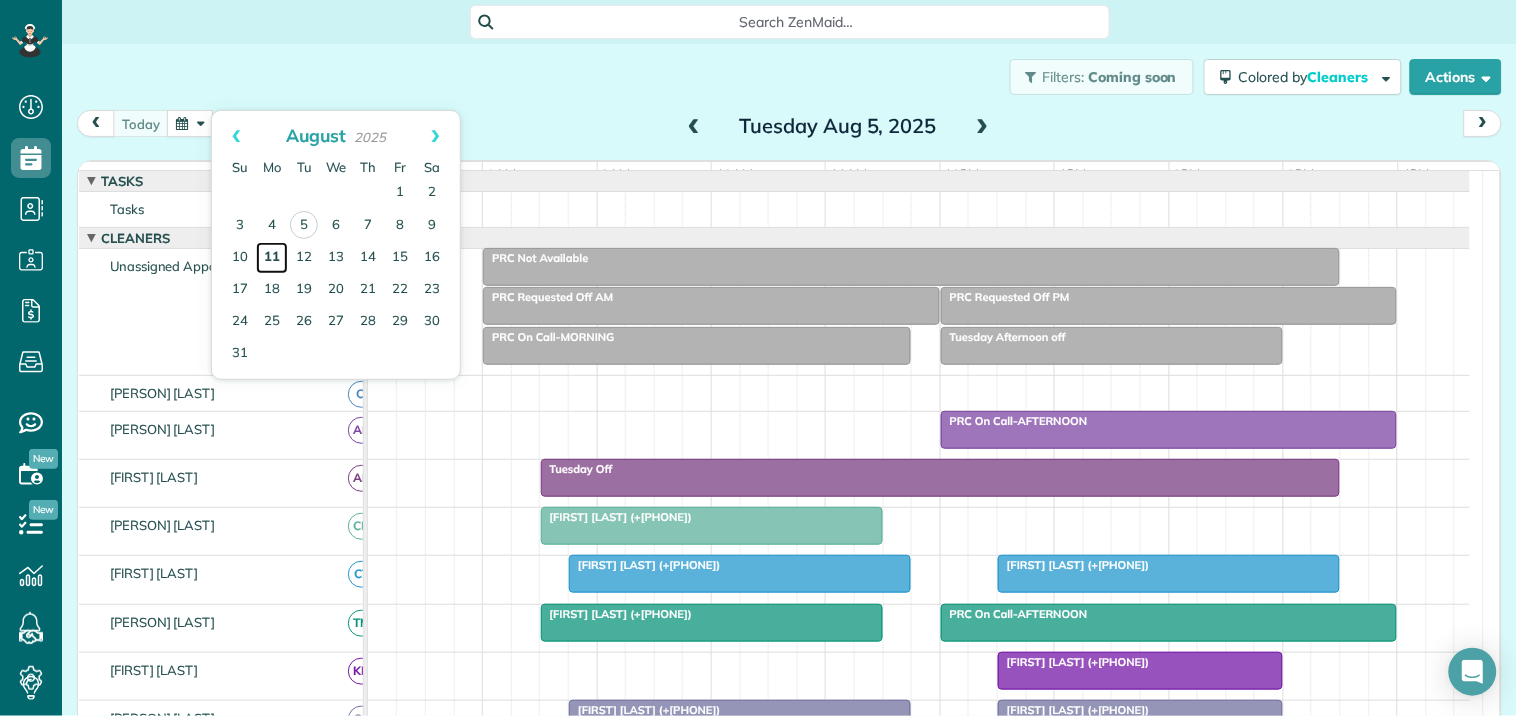 click on "11" at bounding box center [272, 258] 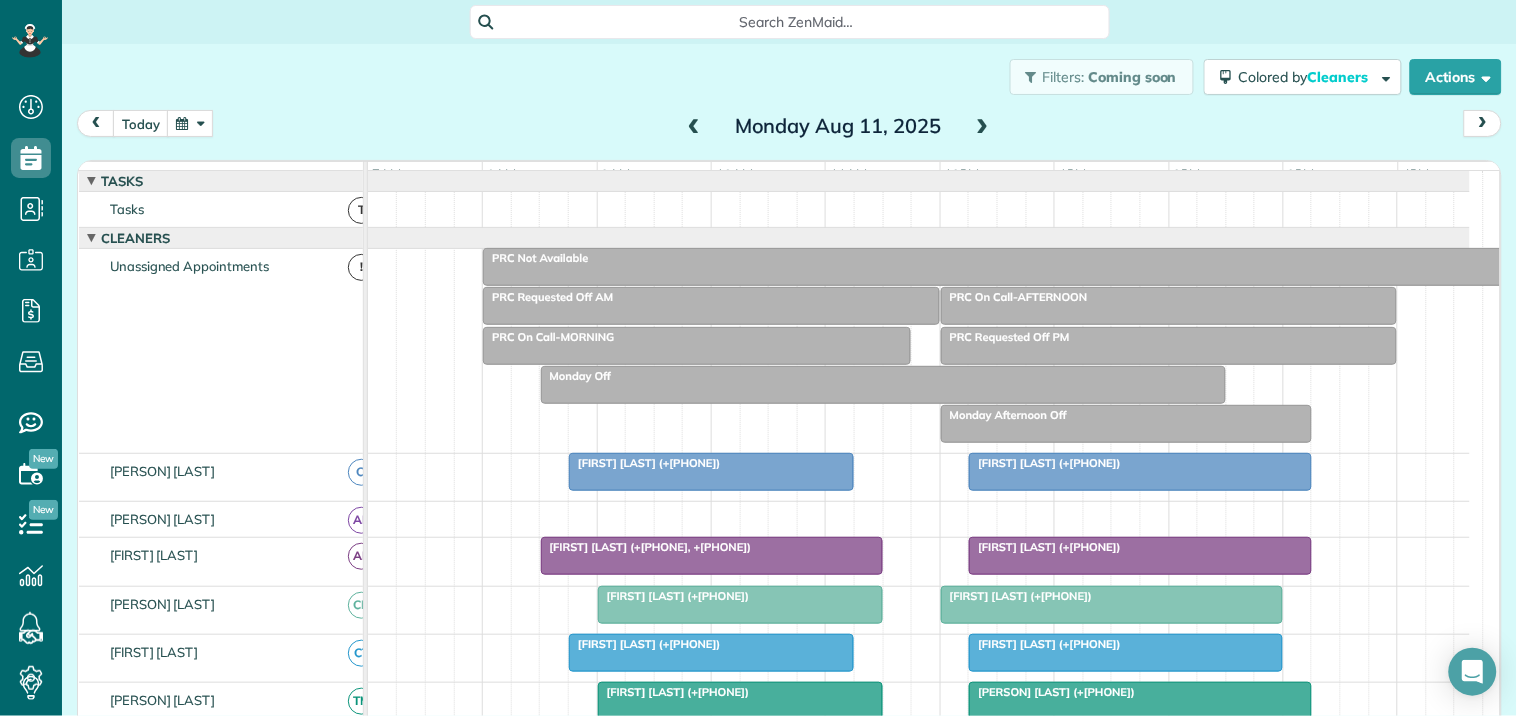 scroll, scrollTop: 222, scrollLeft: 0, axis: vertical 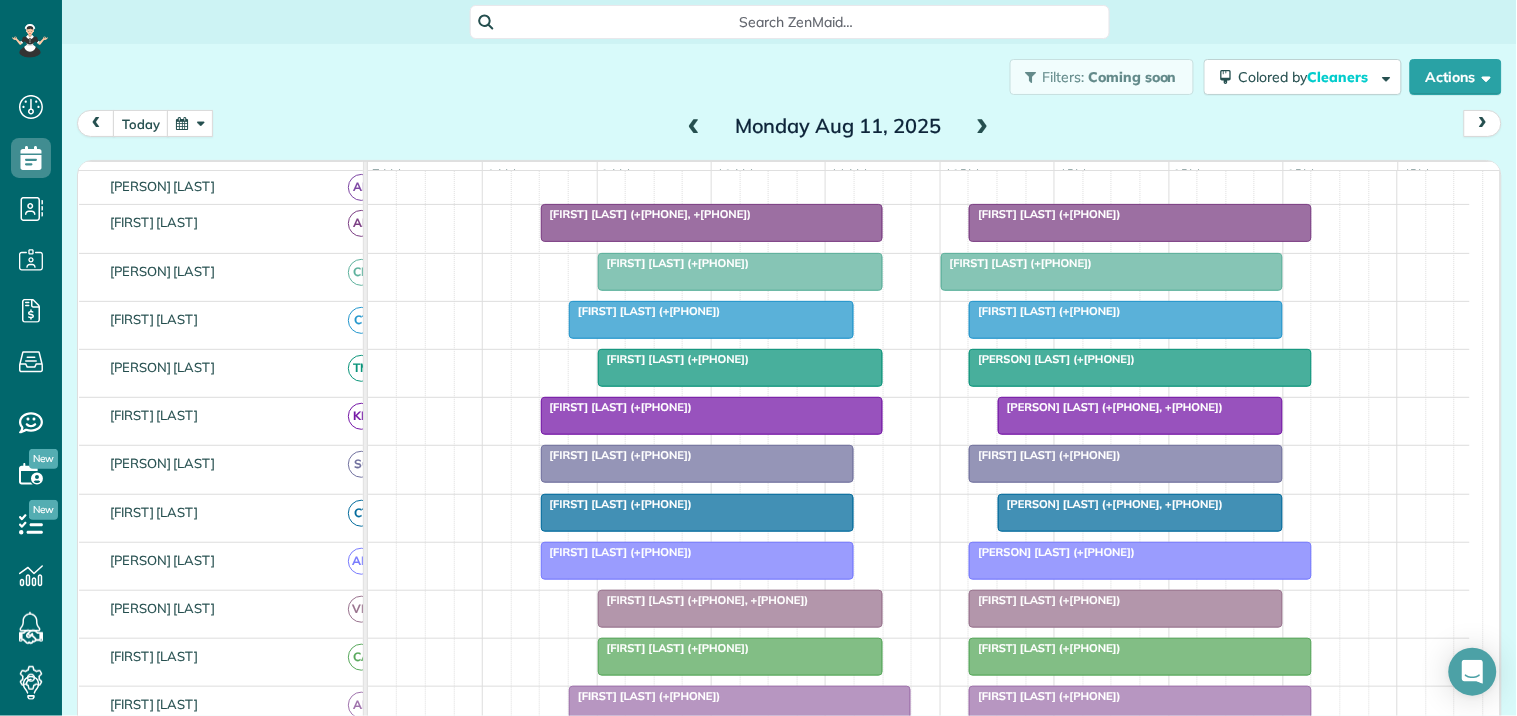 click at bounding box center (1140, 416) 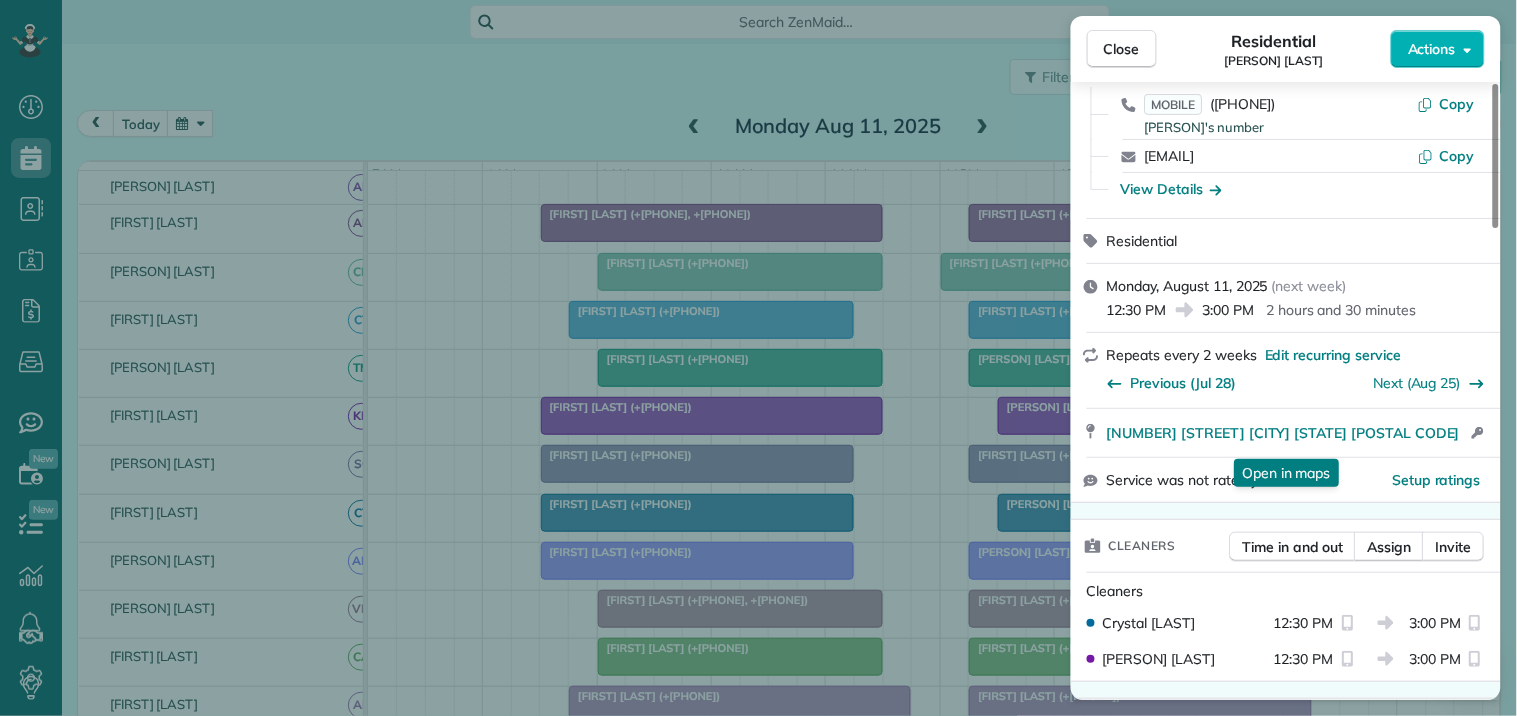 scroll, scrollTop: 333, scrollLeft: 0, axis: vertical 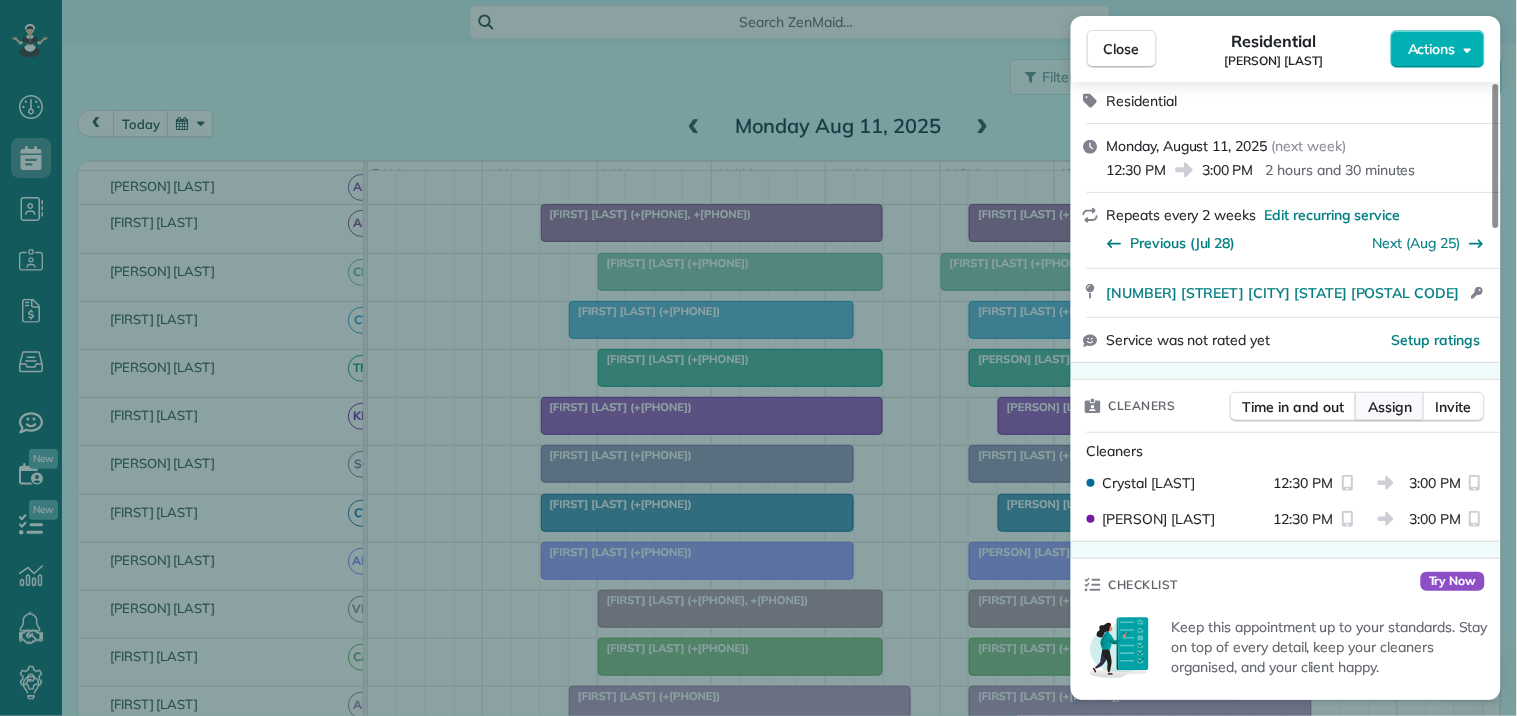 click on "Assign" at bounding box center (1390, 407) 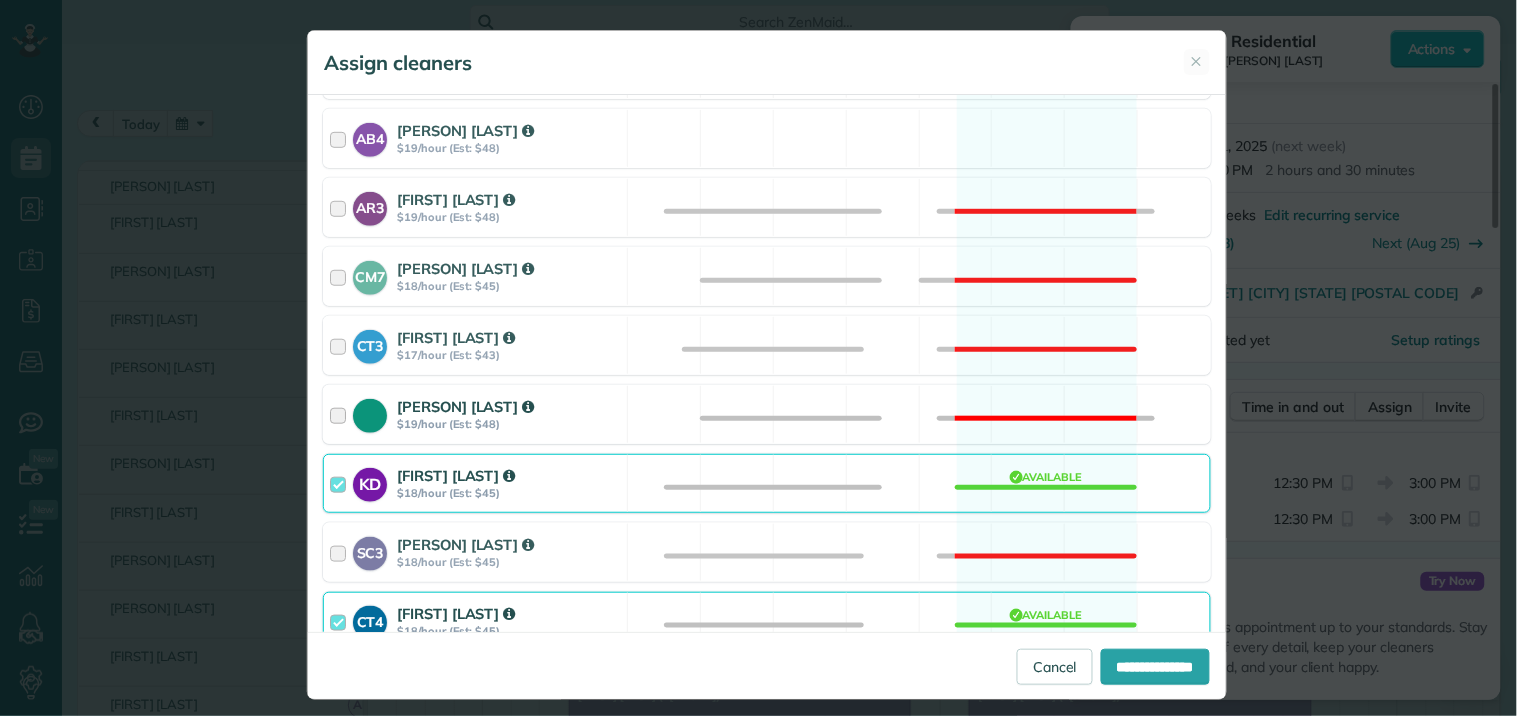 scroll, scrollTop: 444, scrollLeft: 0, axis: vertical 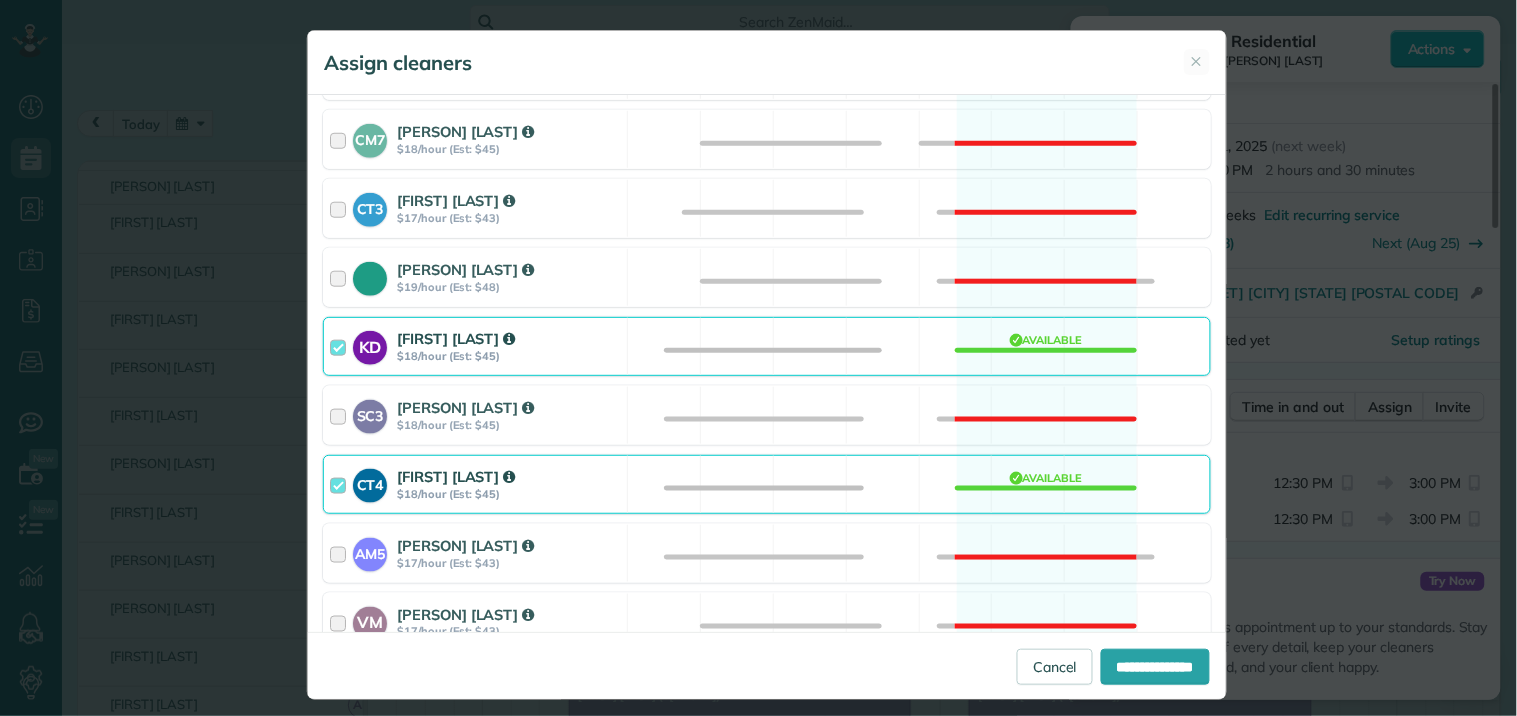 click on "CT4
Crystal Treece
$18/hour (Est: $45)
Available" at bounding box center [767, 484] 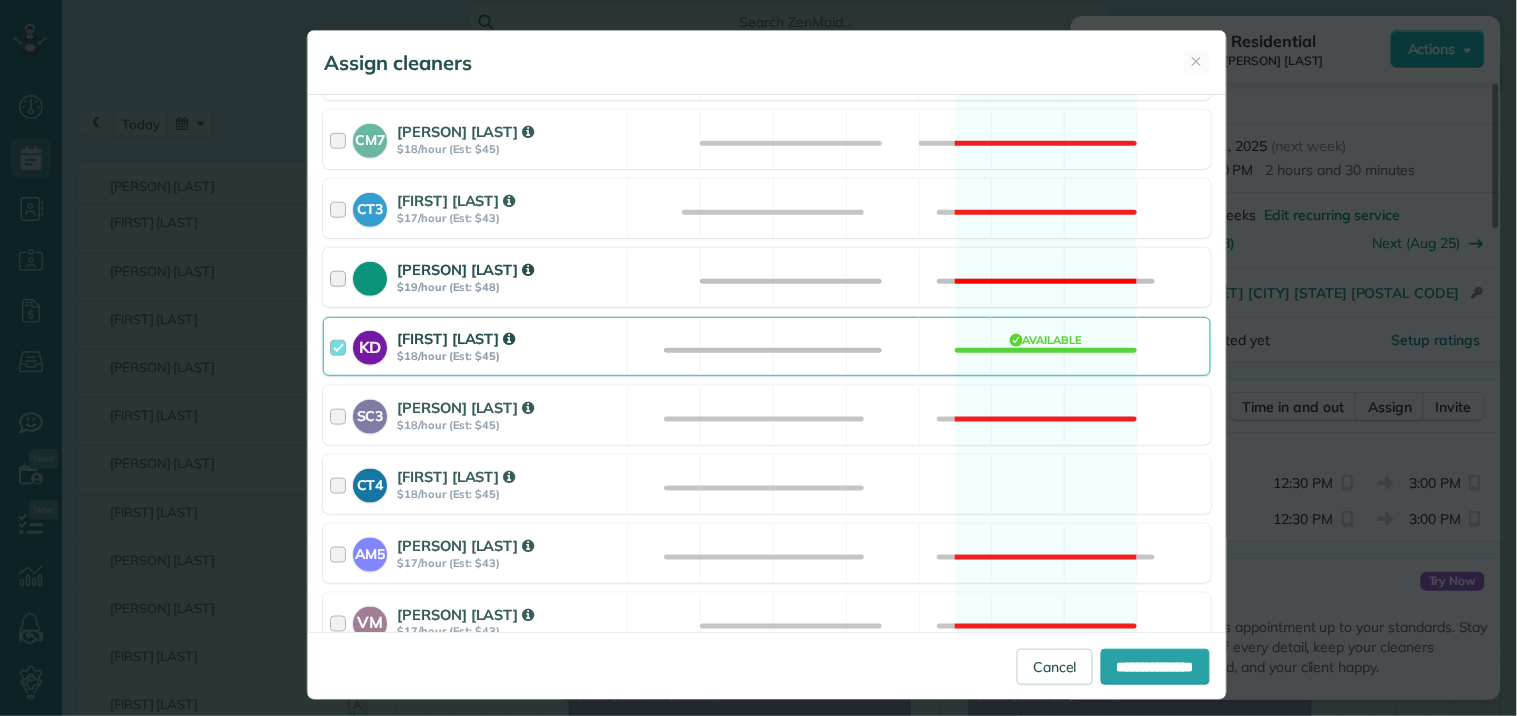 click on "Tamara Mitchell
$19/hour (Est: $48)
Not available" at bounding box center [767, 277] 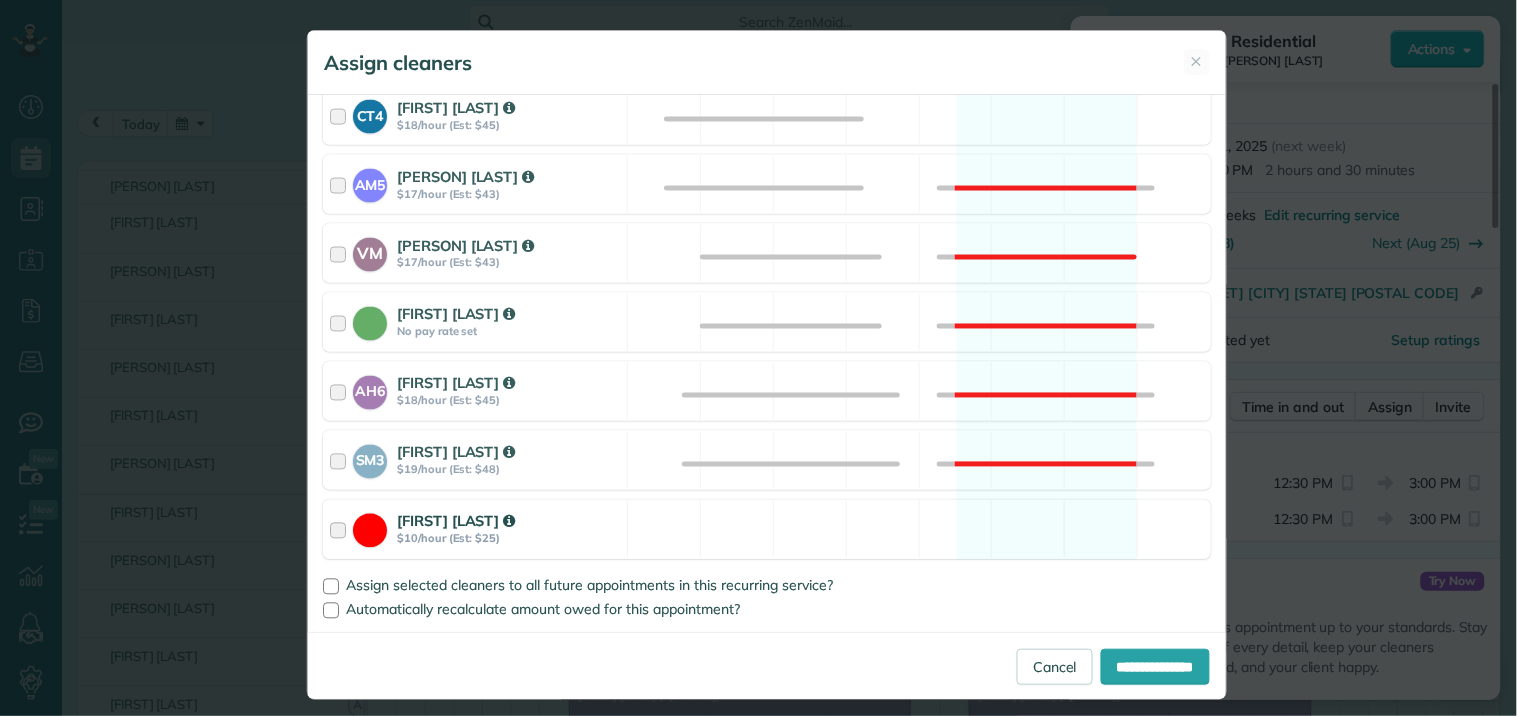 scroll, scrollTop: 815, scrollLeft: 0, axis: vertical 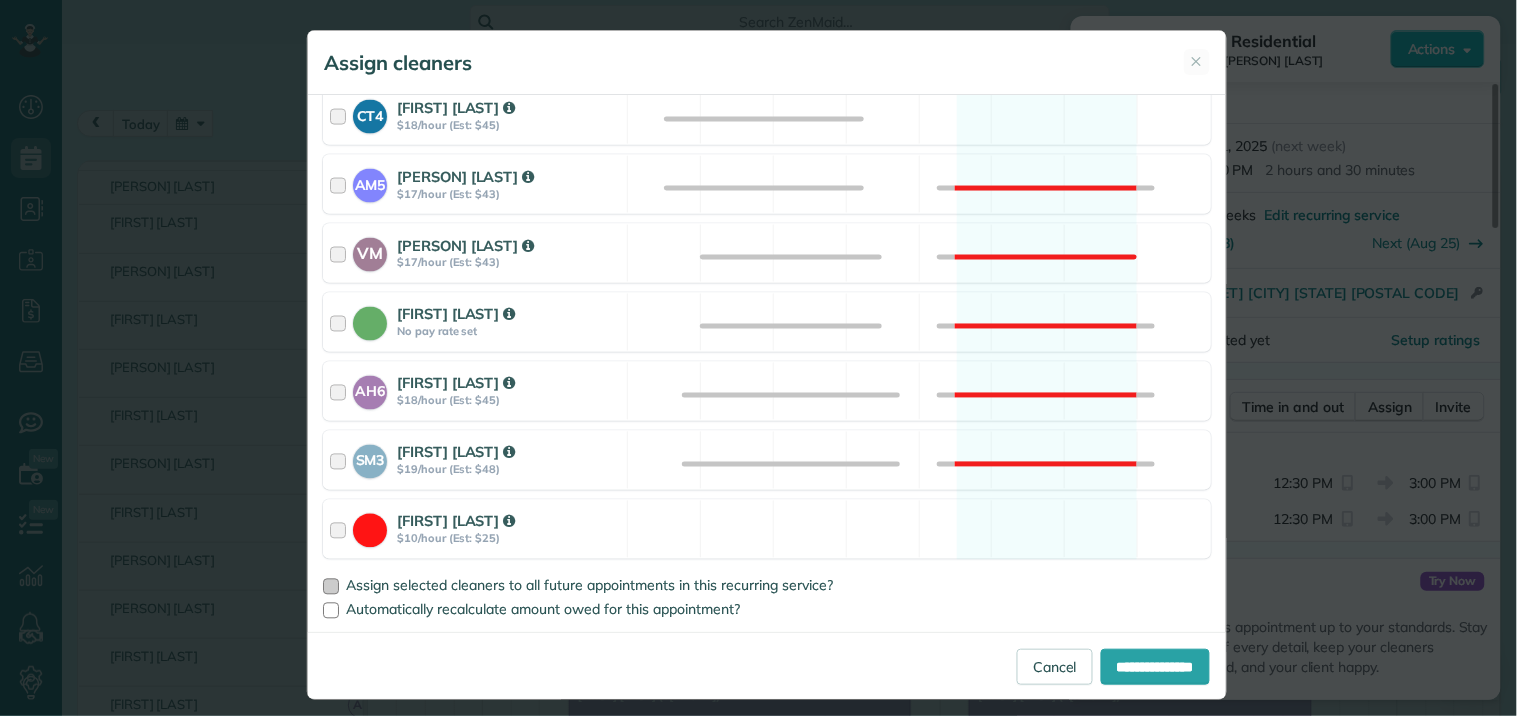 click at bounding box center (331, 587) 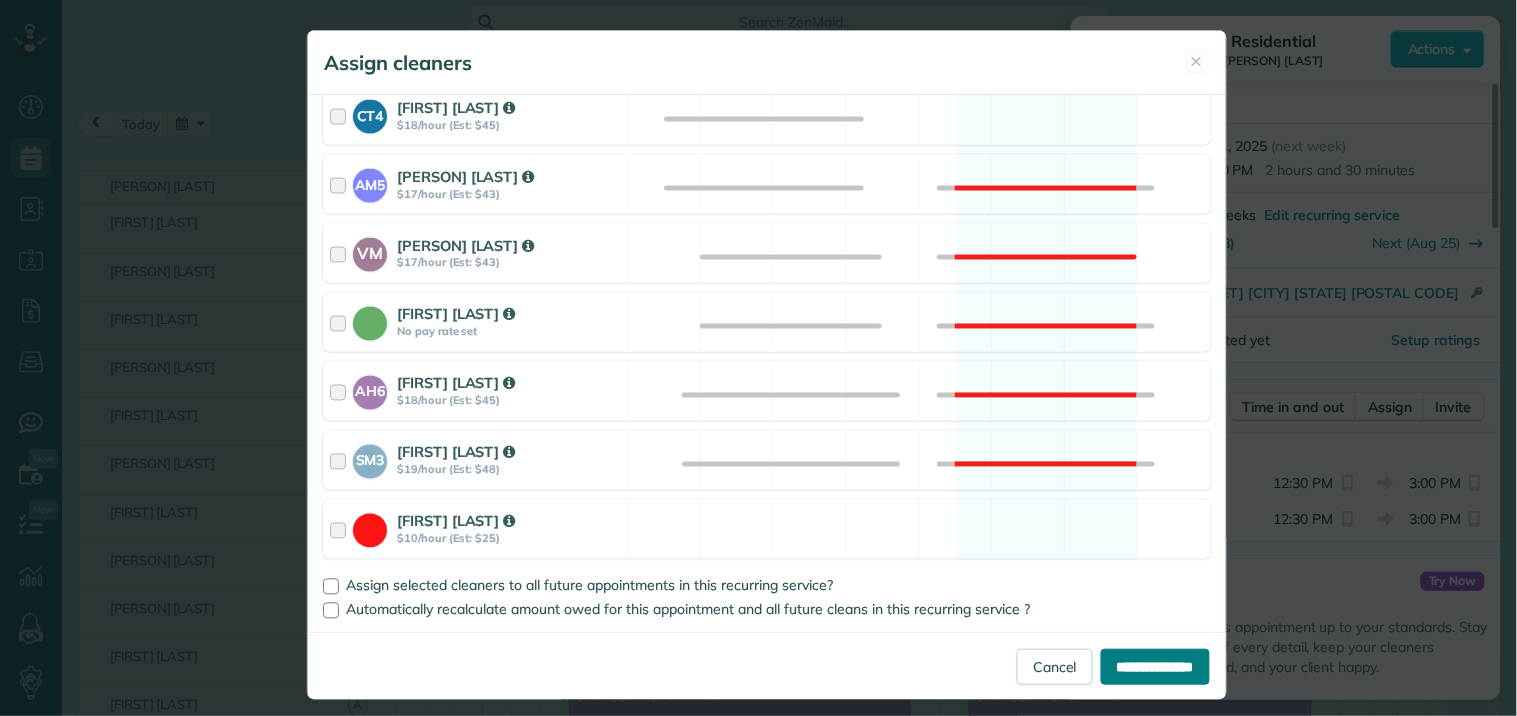click on "**********" at bounding box center [1155, 667] 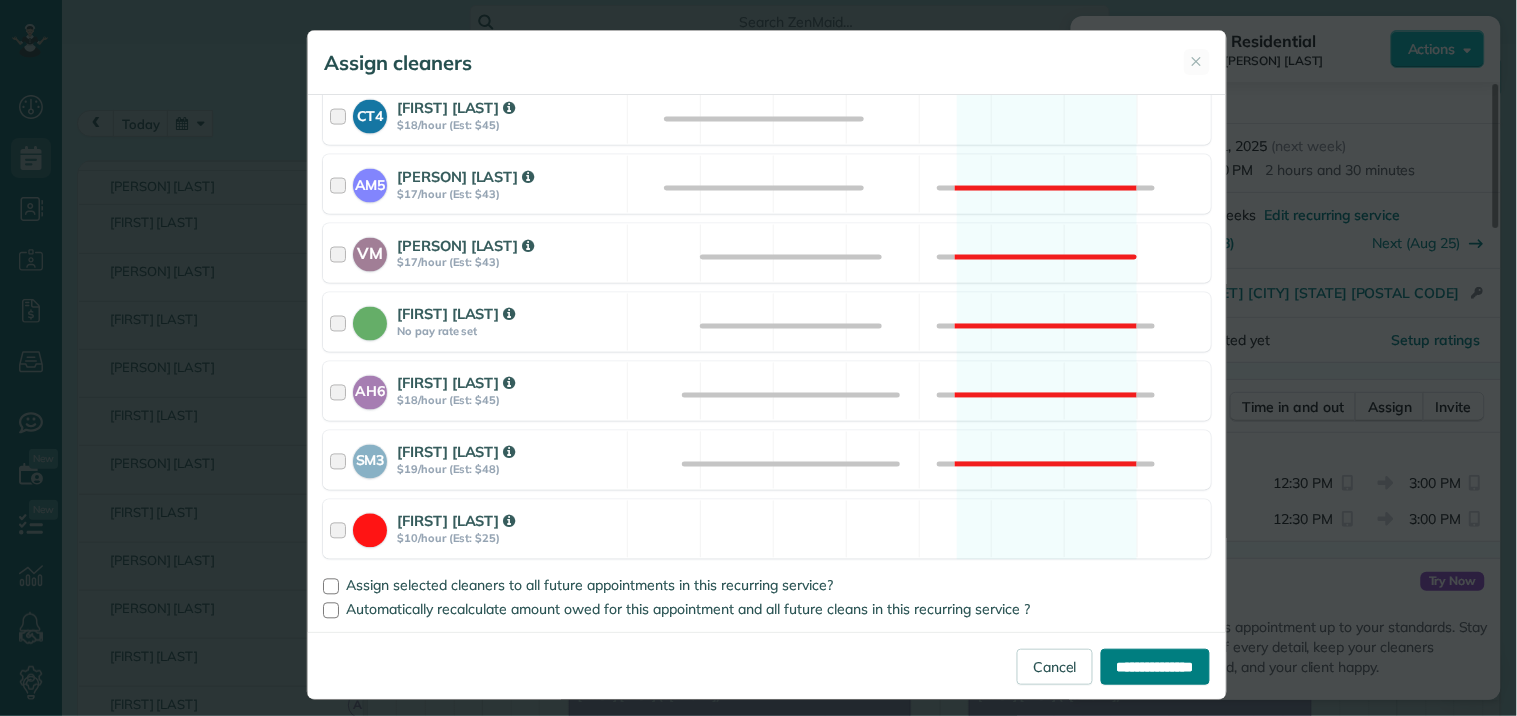 type on "**********" 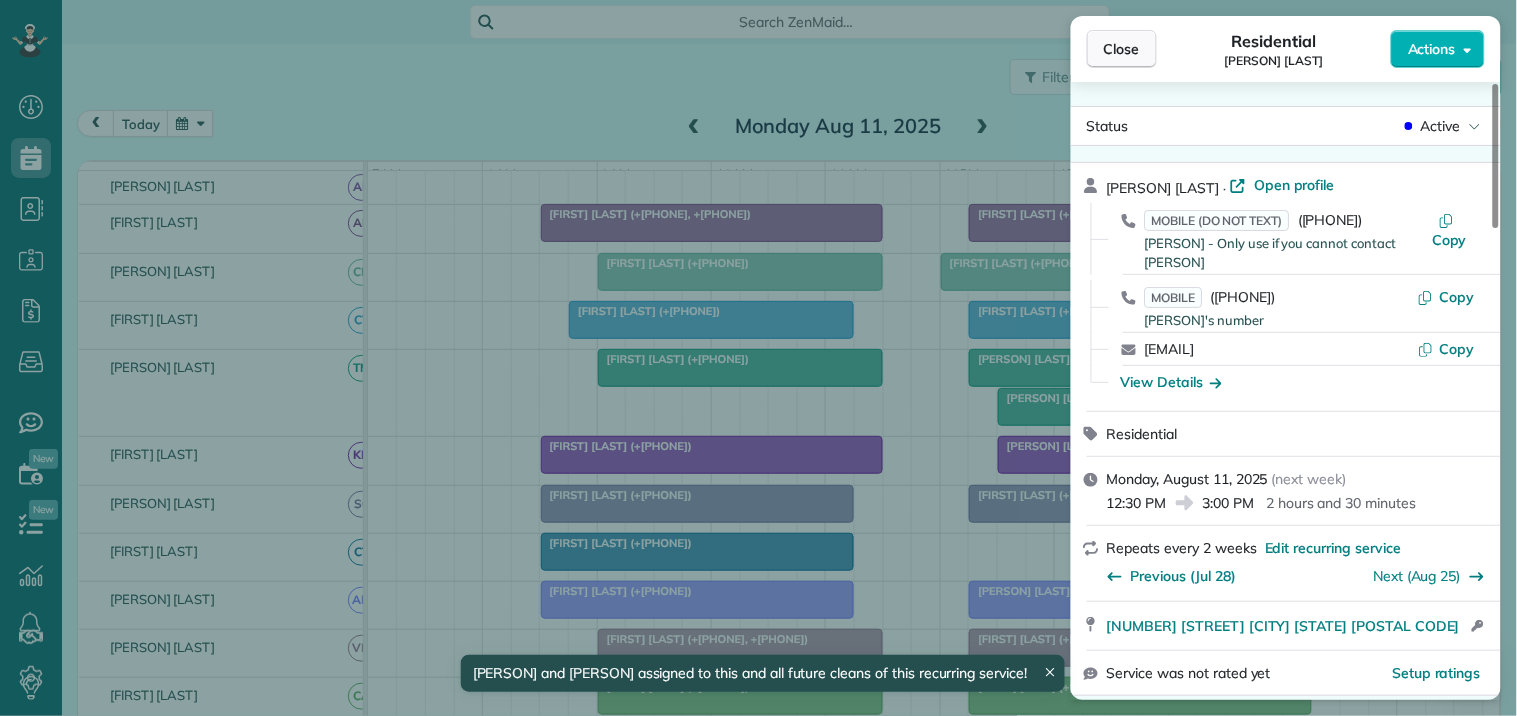 click on "Close" at bounding box center [1122, 49] 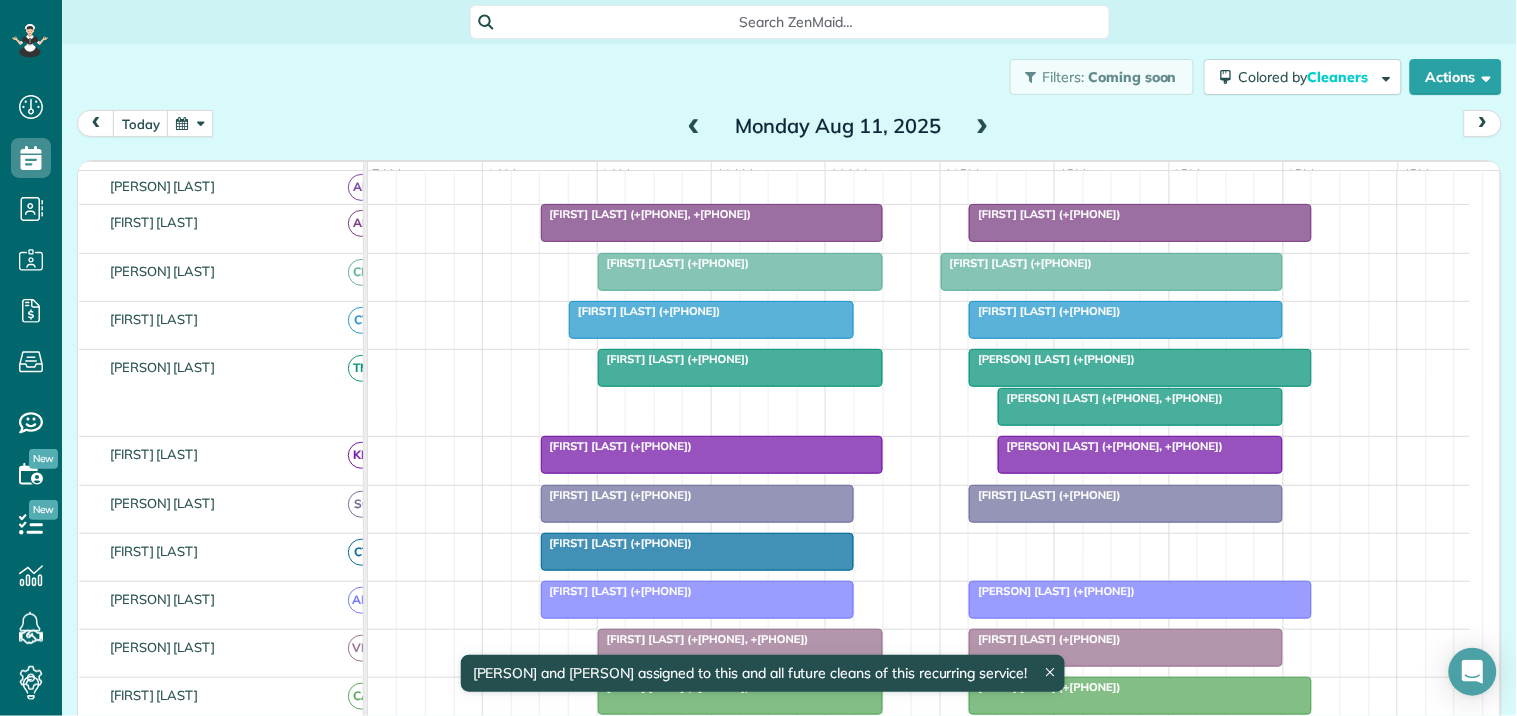 click on "Devynne Floyd (+16038561029)" at bounding box center (1140, 359) 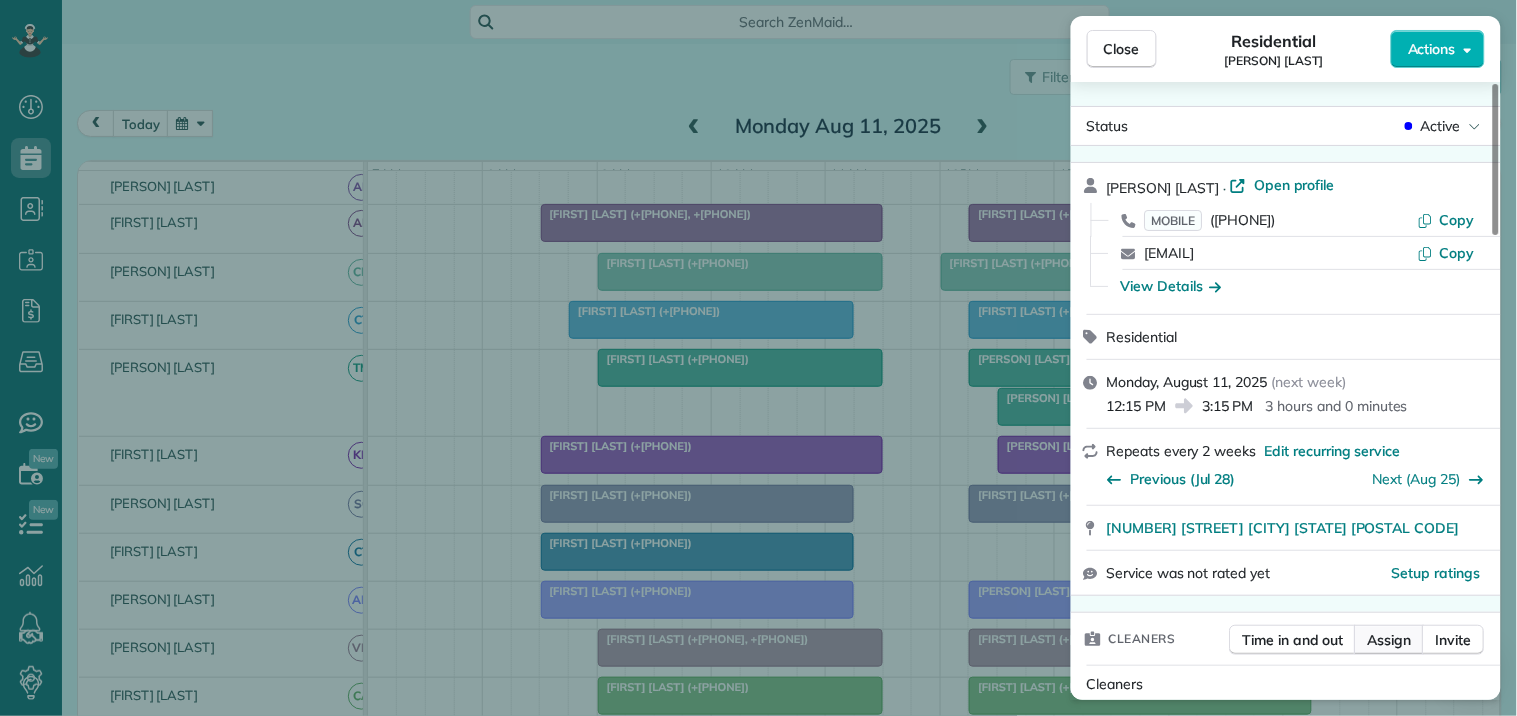 click on "Assign" at bounding box center [1390, 640] 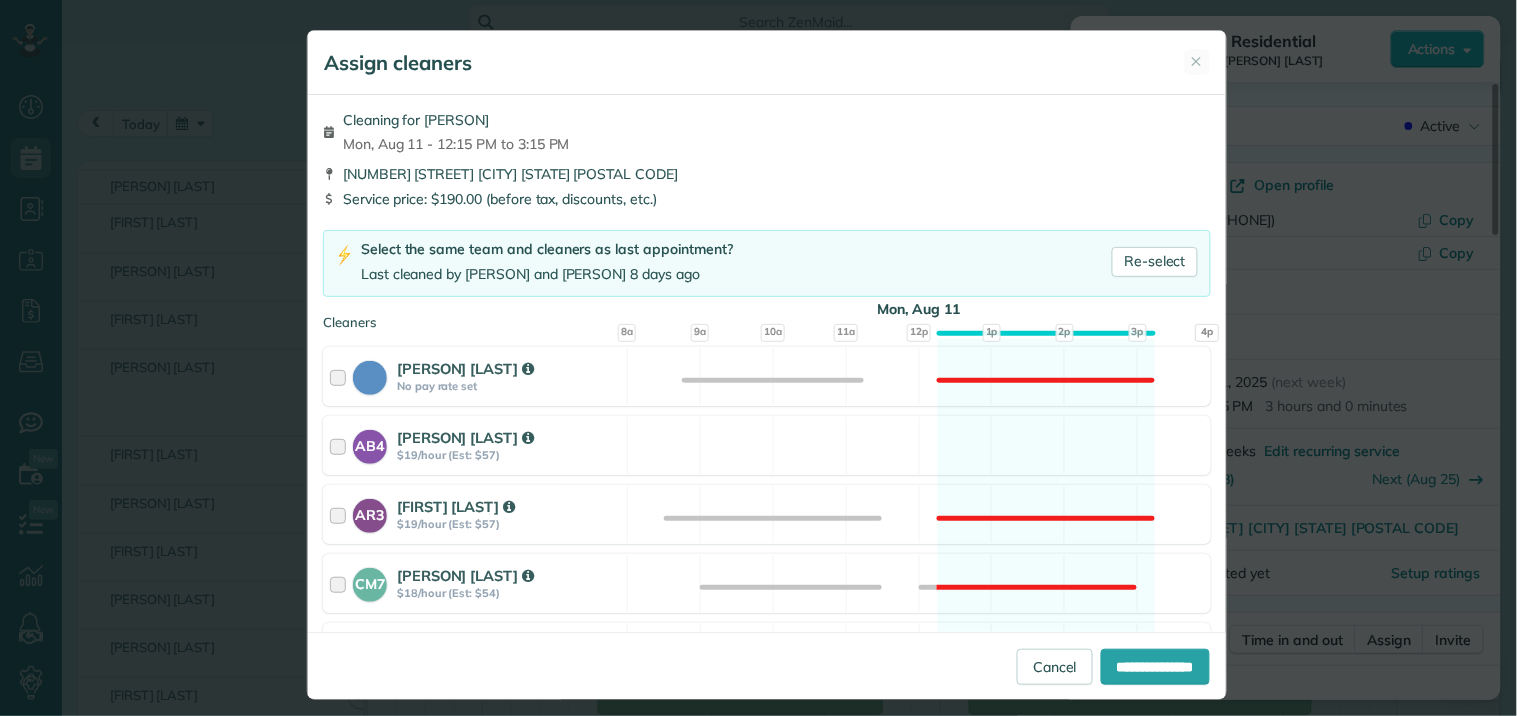 scroll, scrollTop: 444, scrollLeft: 0, axis: vertical 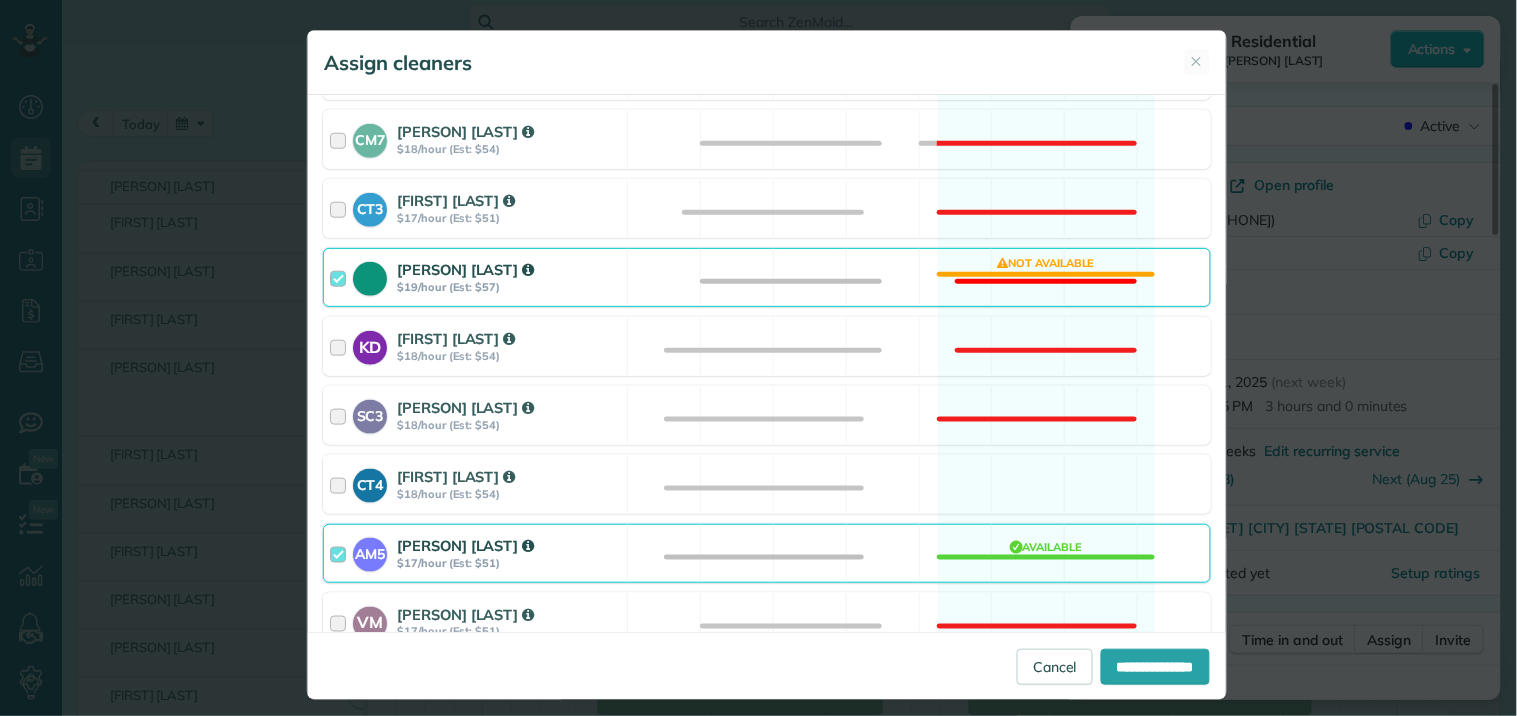 click on "Tamara Mitchell
$19/hour (Est: $57)
Not available" at bounding box center [767, 277] 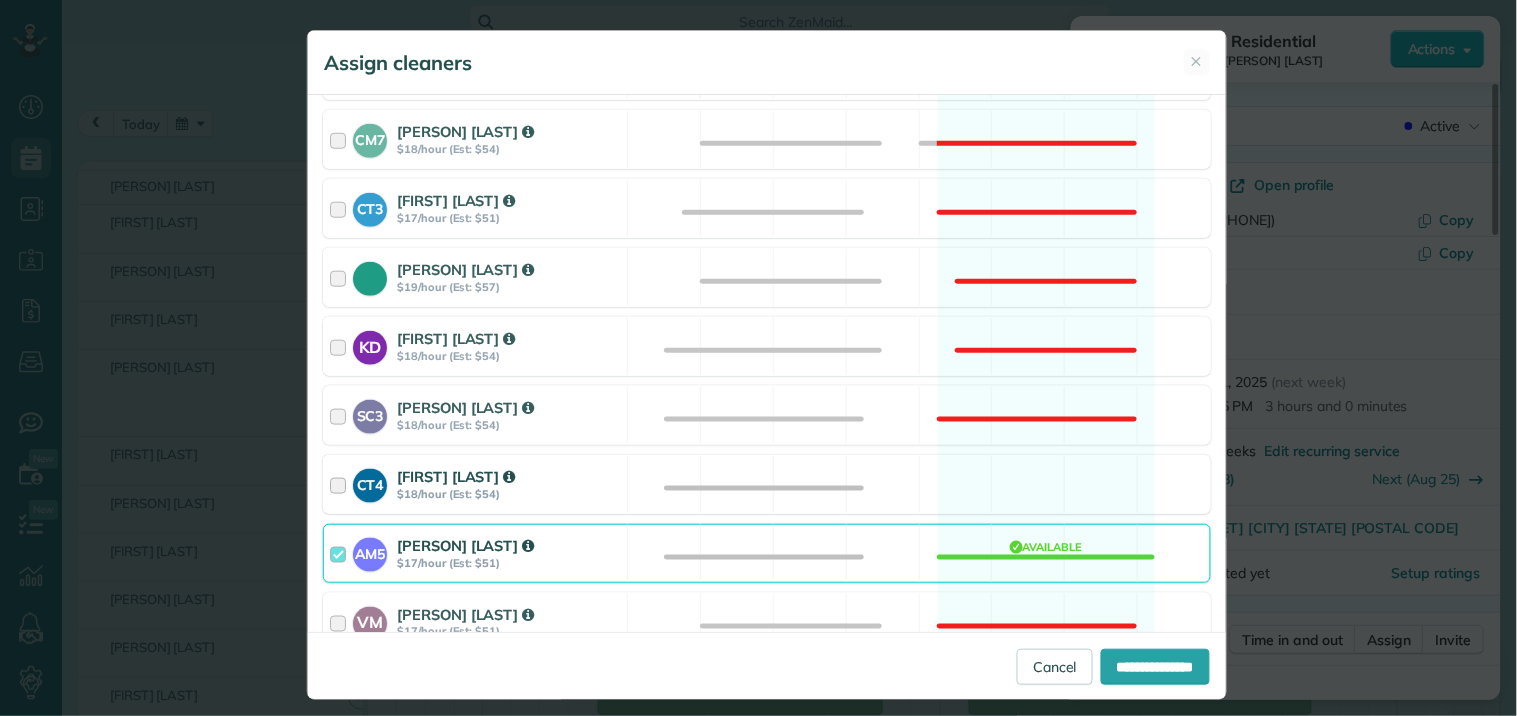 click on "CT4
Crystal Treece
$18/hour (Est: $54)
Available" at bounding box center [767, 484] 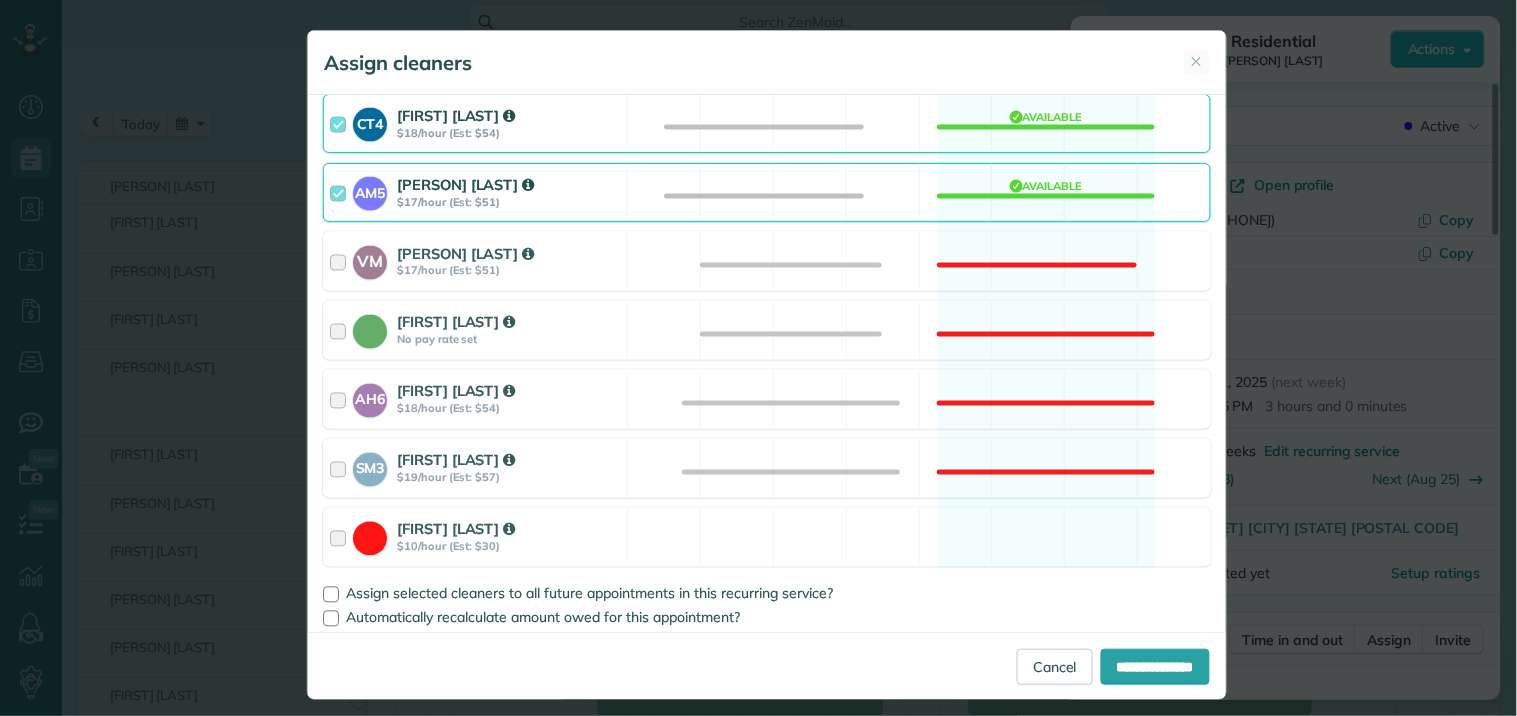 scroll, scrollTop: 815, scrollLeft: 0, axis: vertical 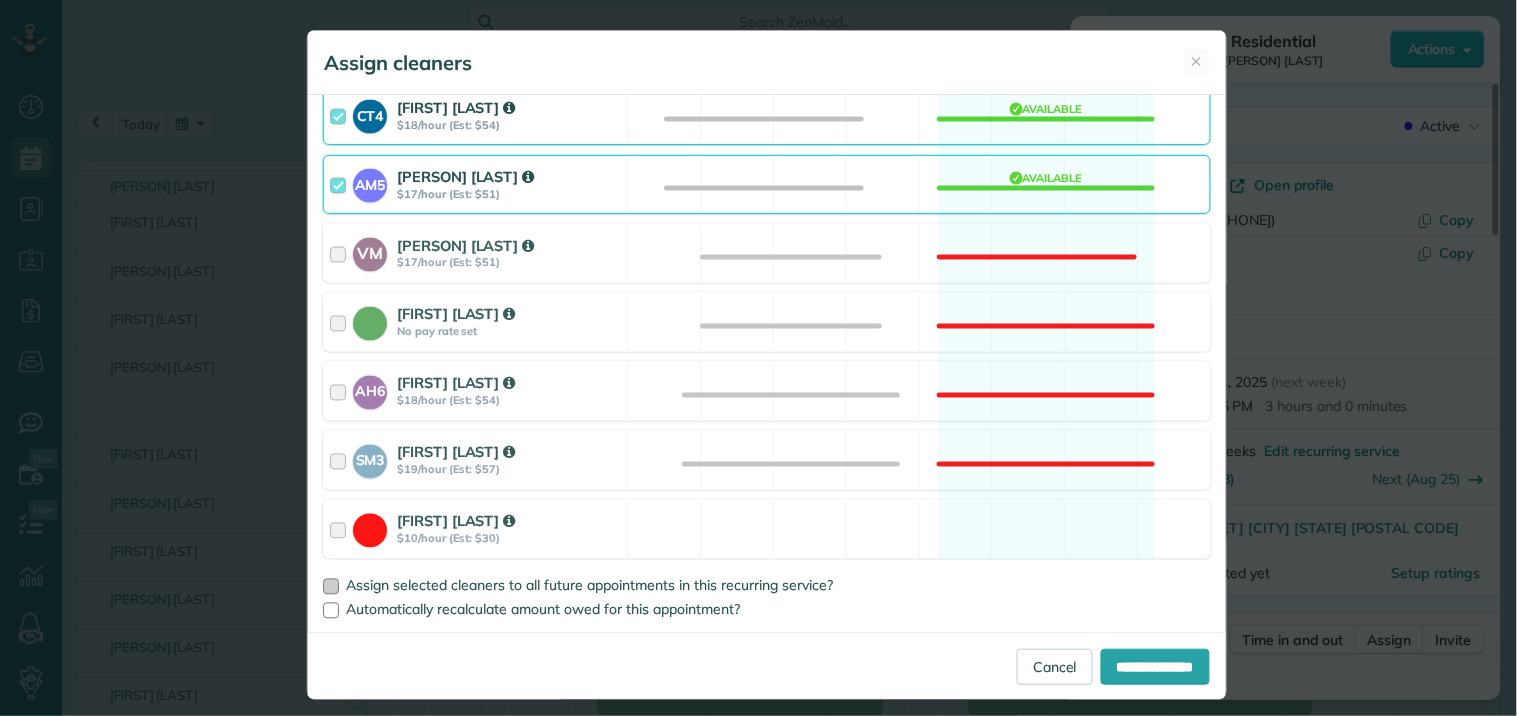 click at bounding box center (331, 587) 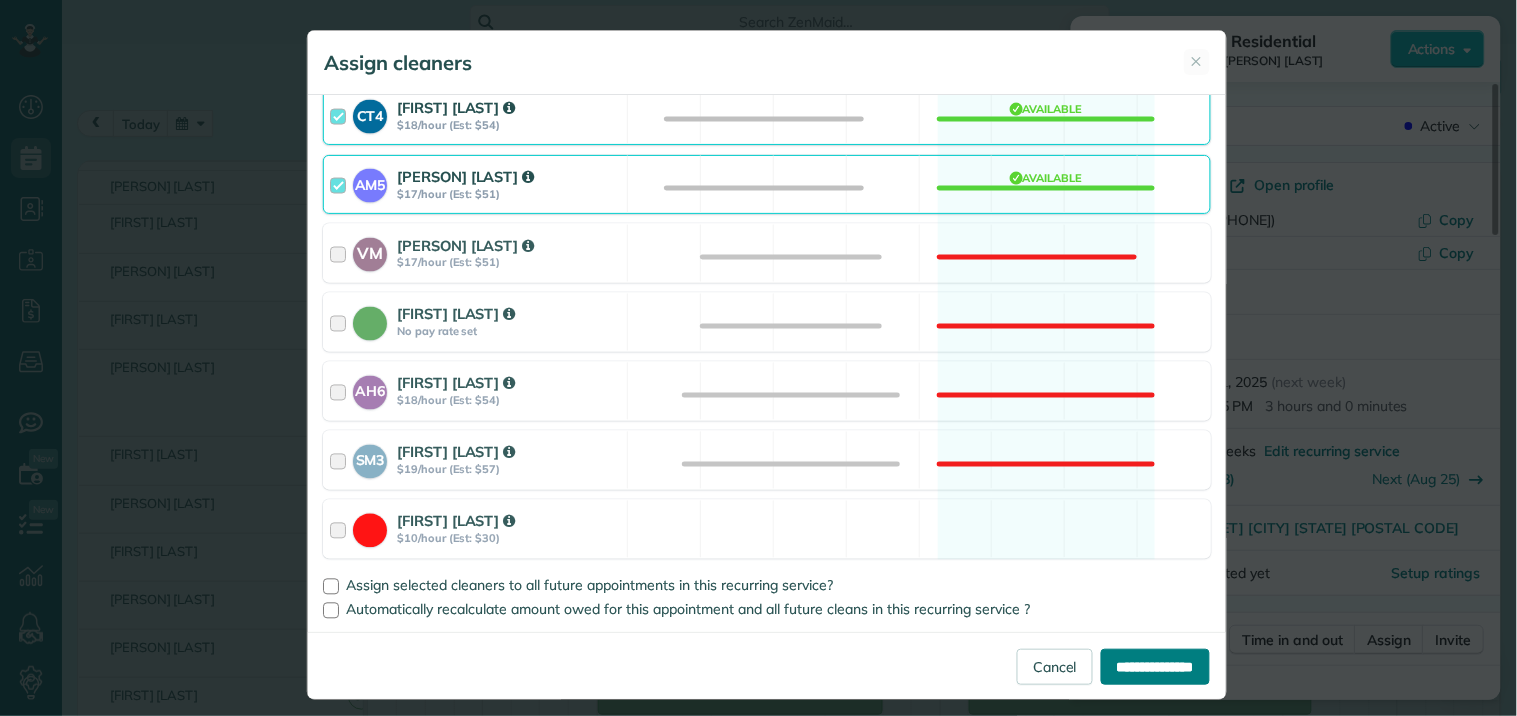click on "**********" at bounding box center [1155, 667] 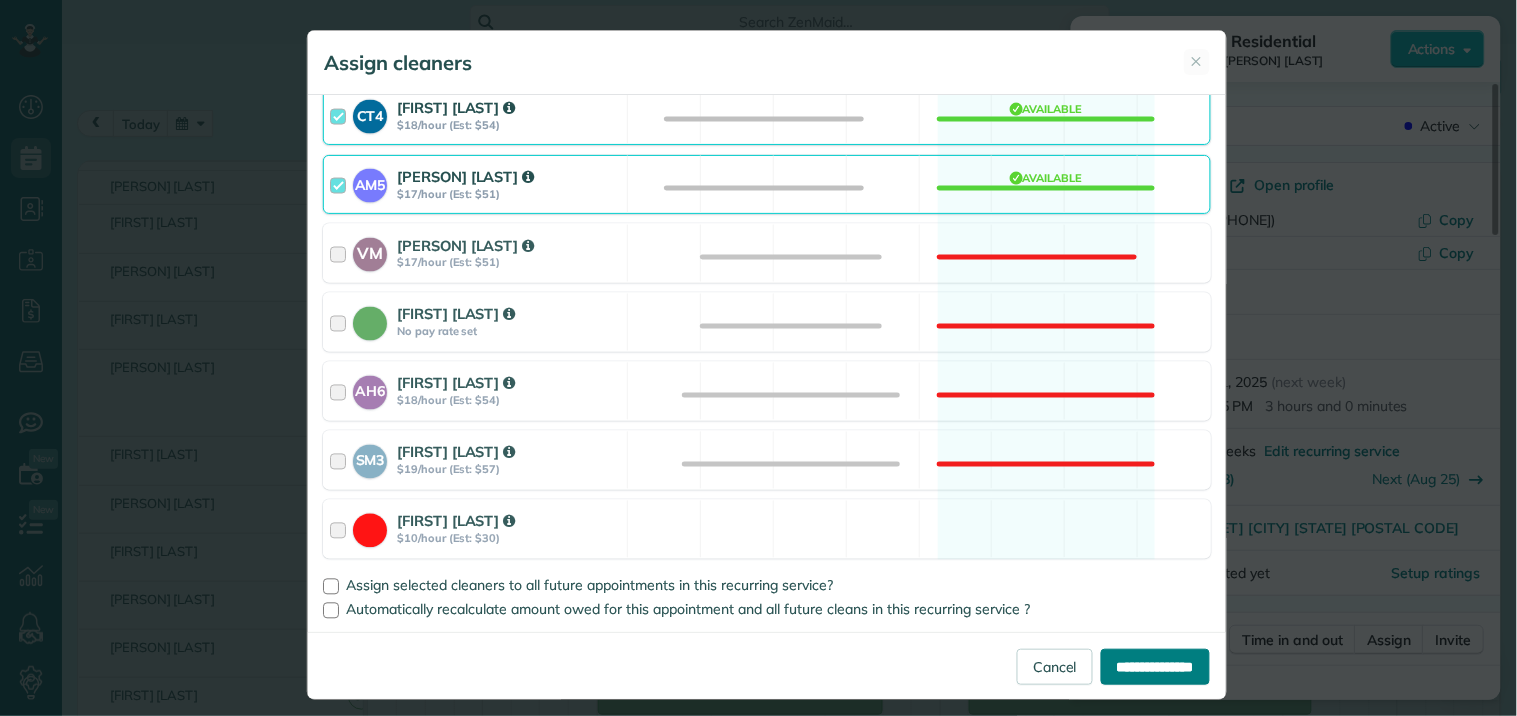 type on "**********" 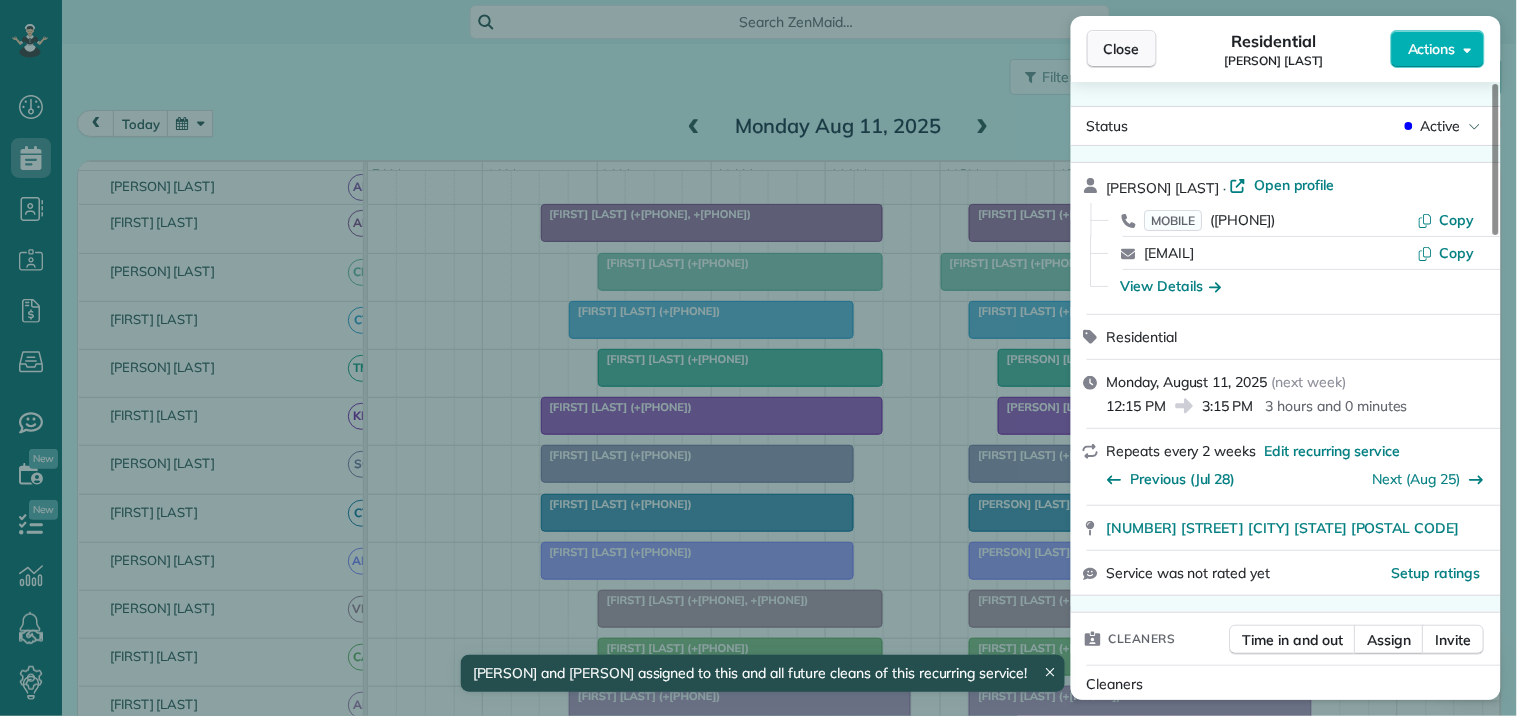 click on "Close" at bounding box center (1122, 49) 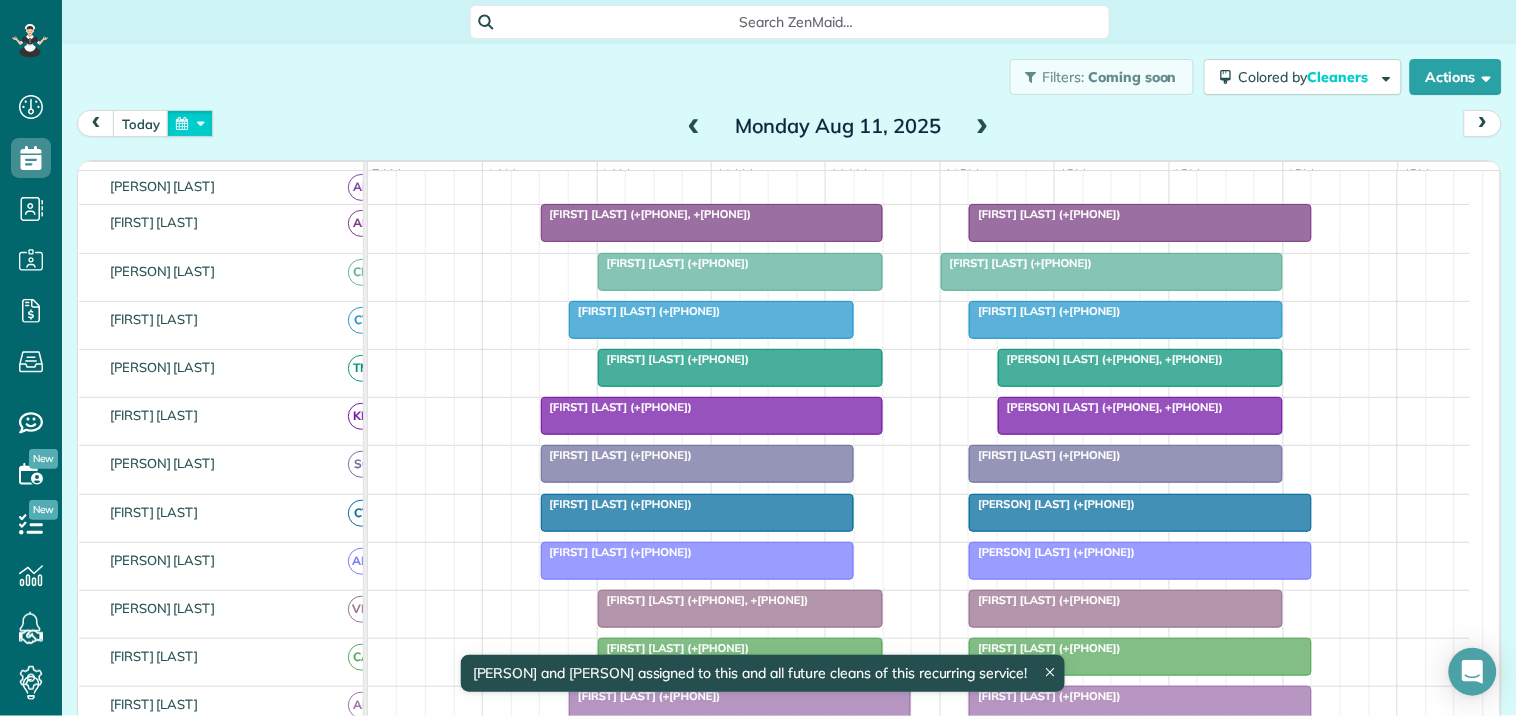 click at bounding box center (190, 123) 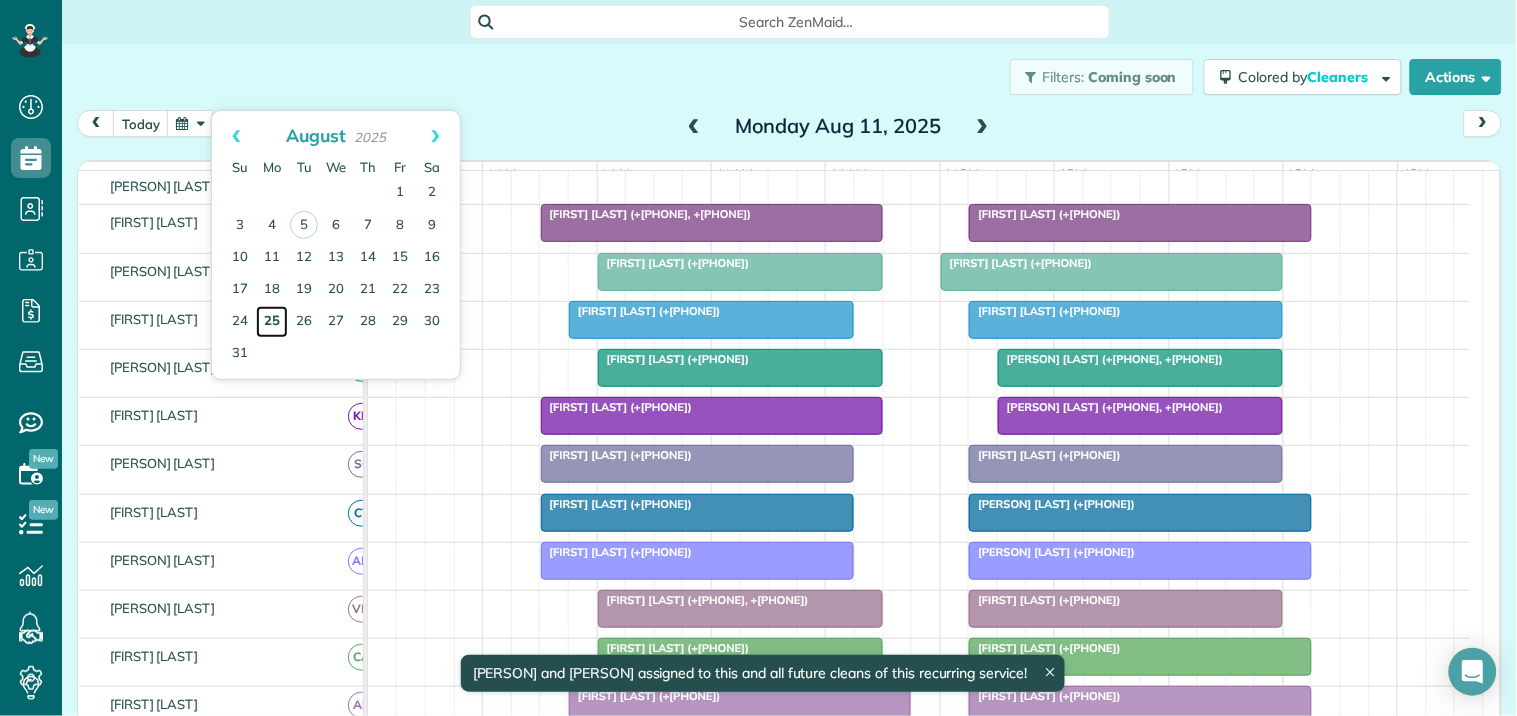 click on "25" at bounding box center [272, 322] 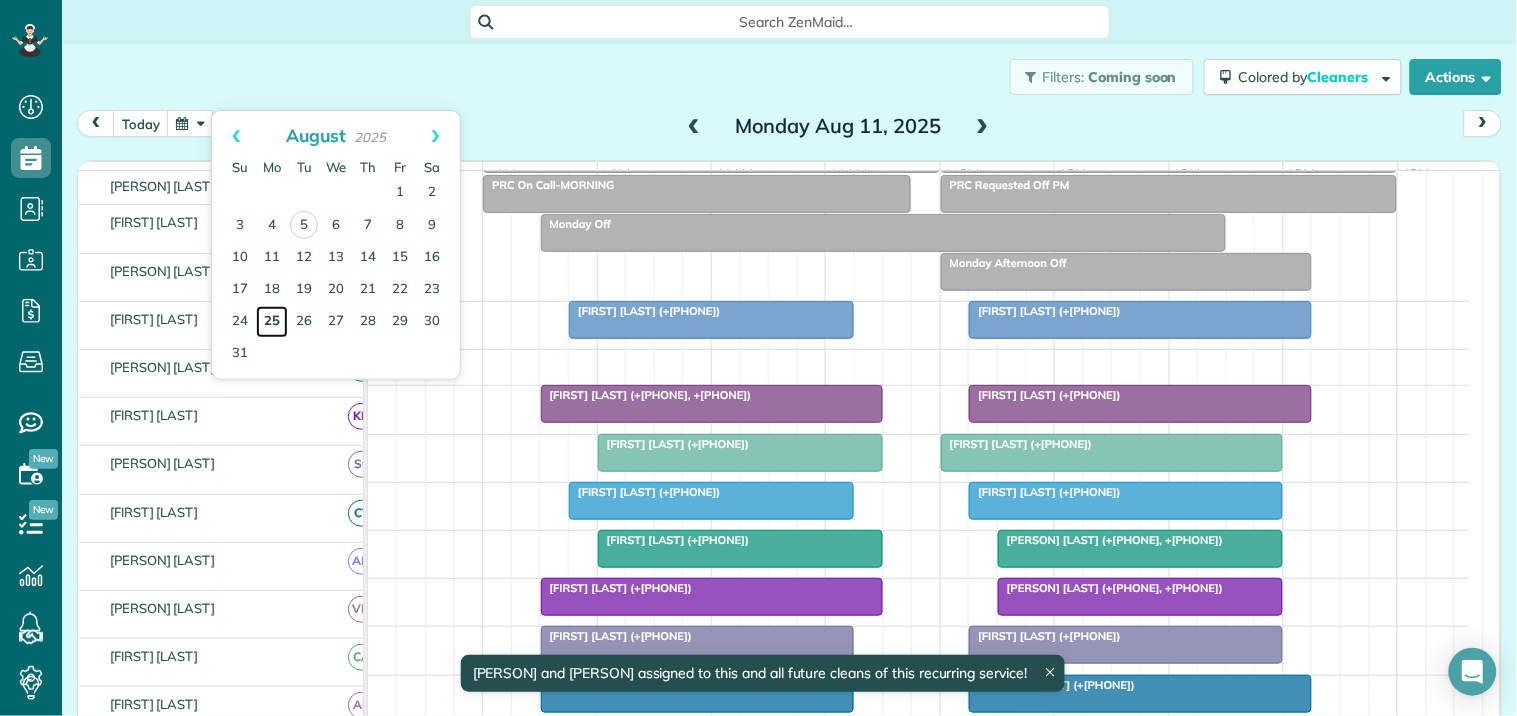 scroll, scrollTop: 152, scrollLeft: 0, axis: vertical 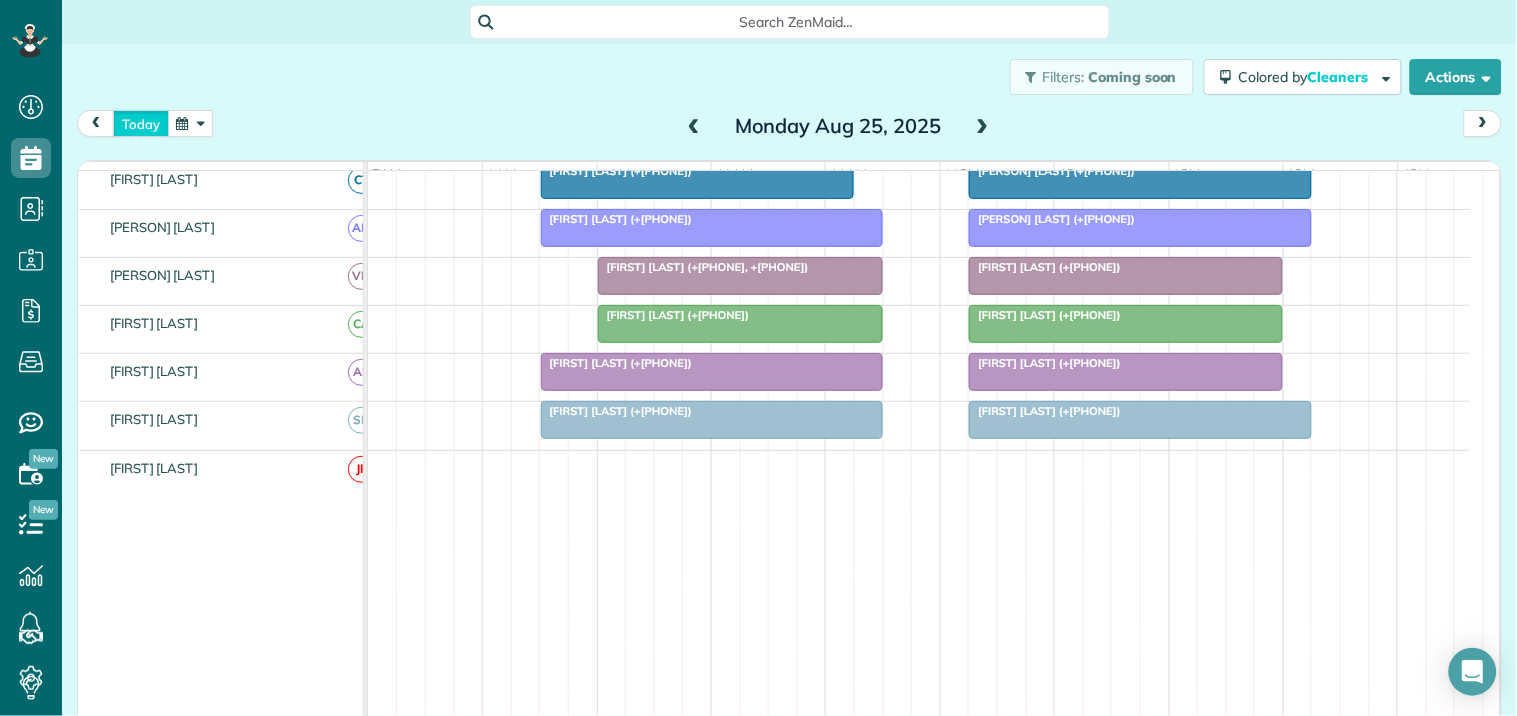 click on "today" at bounding box center [141, 123] 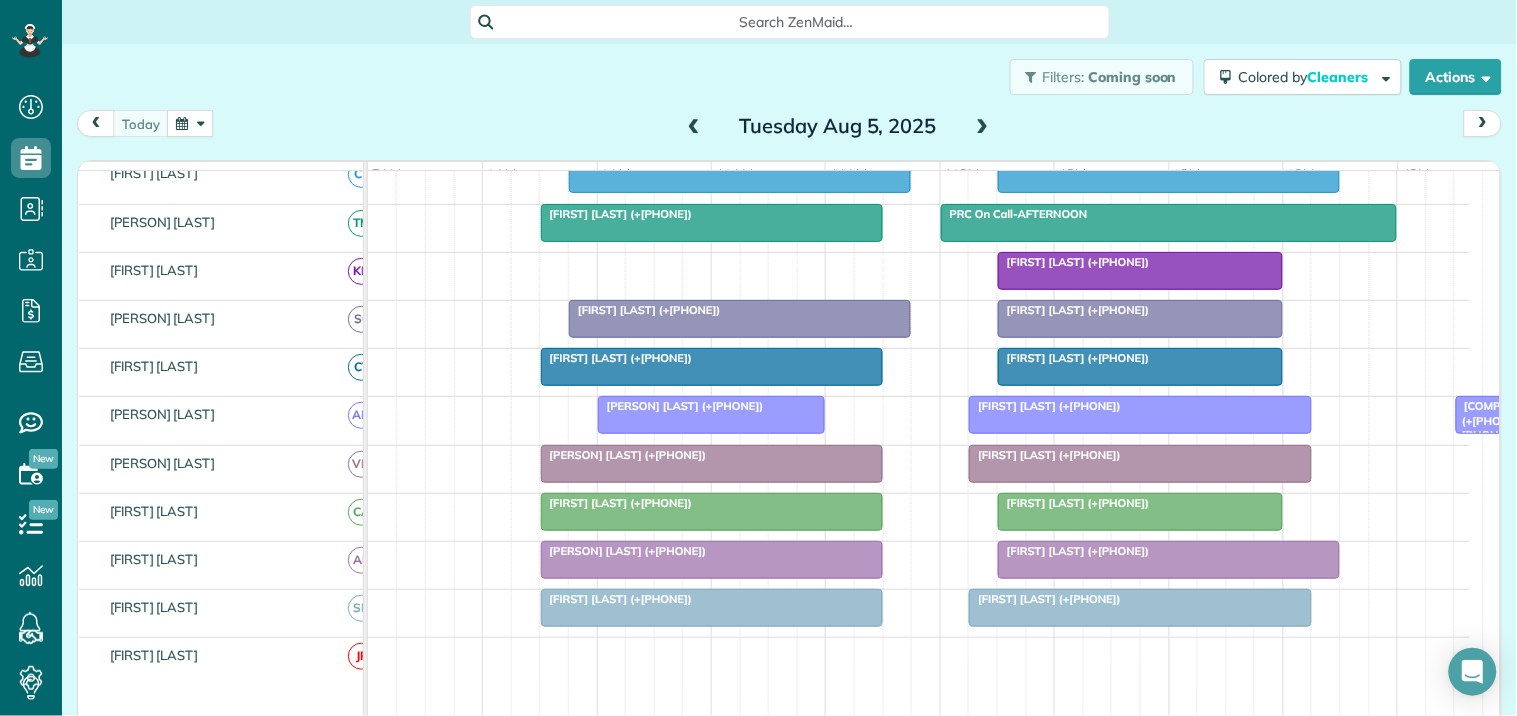 scroll, scrollTop: 575, scrollLeft: 0, axis: vertical 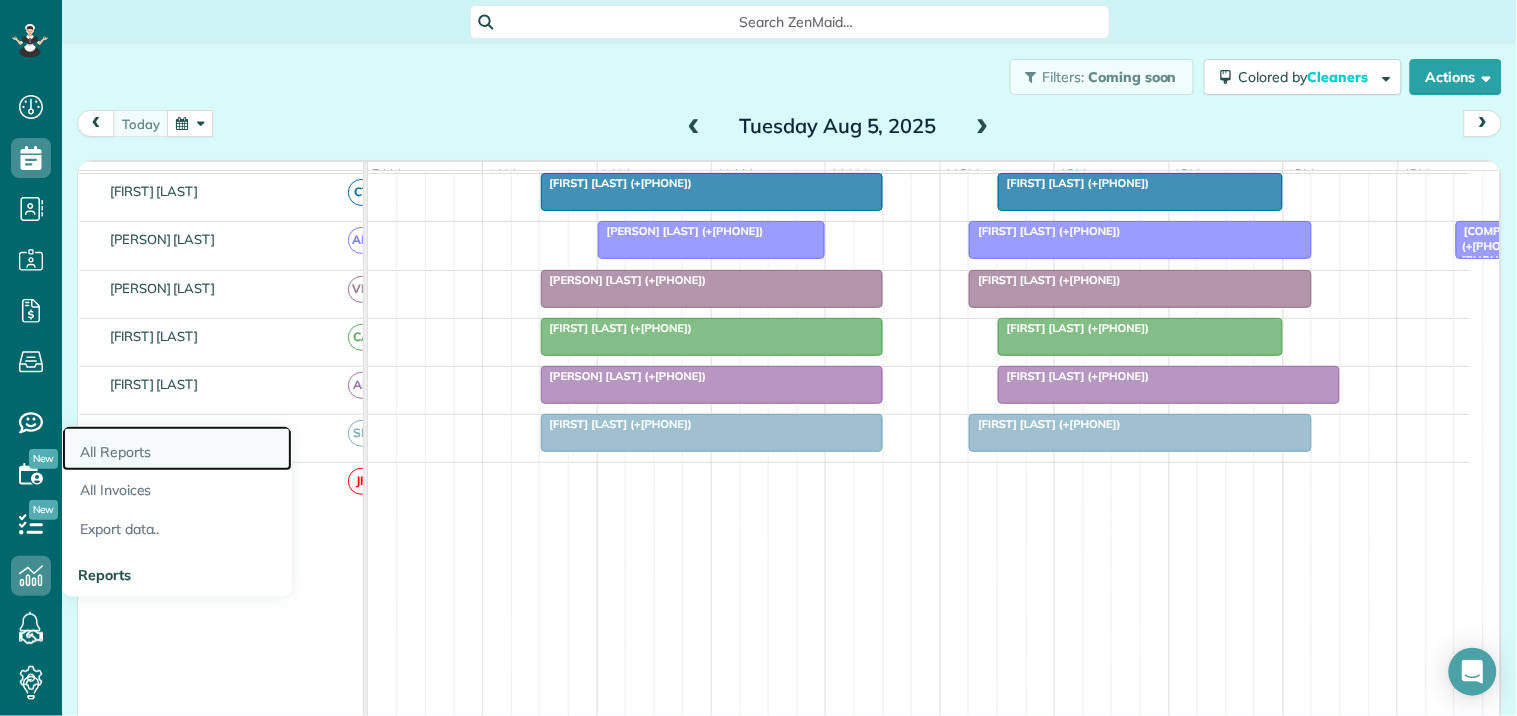 click on "All Reports" at bounding box center (177, 449) 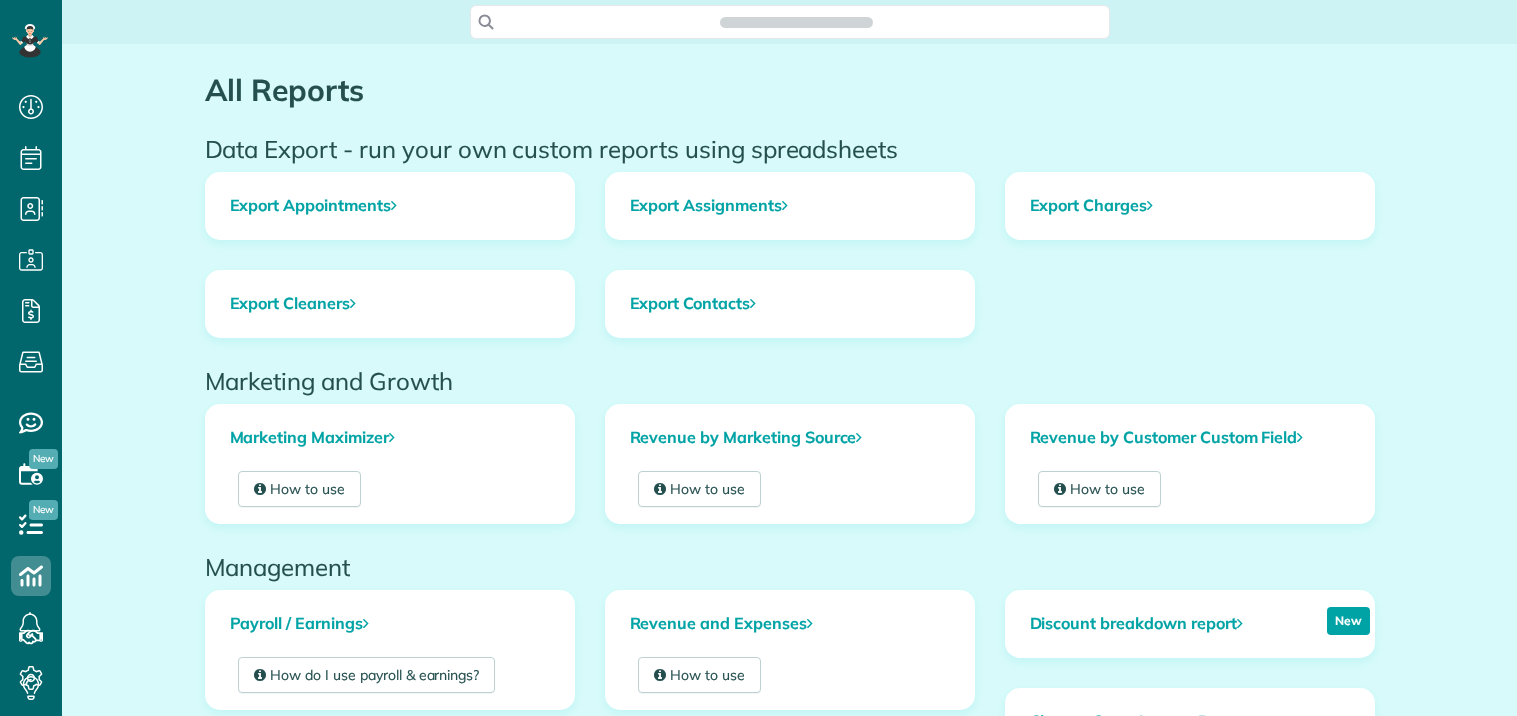 scroll, scrollTop: 0, scrollLeft: 0, axis: both 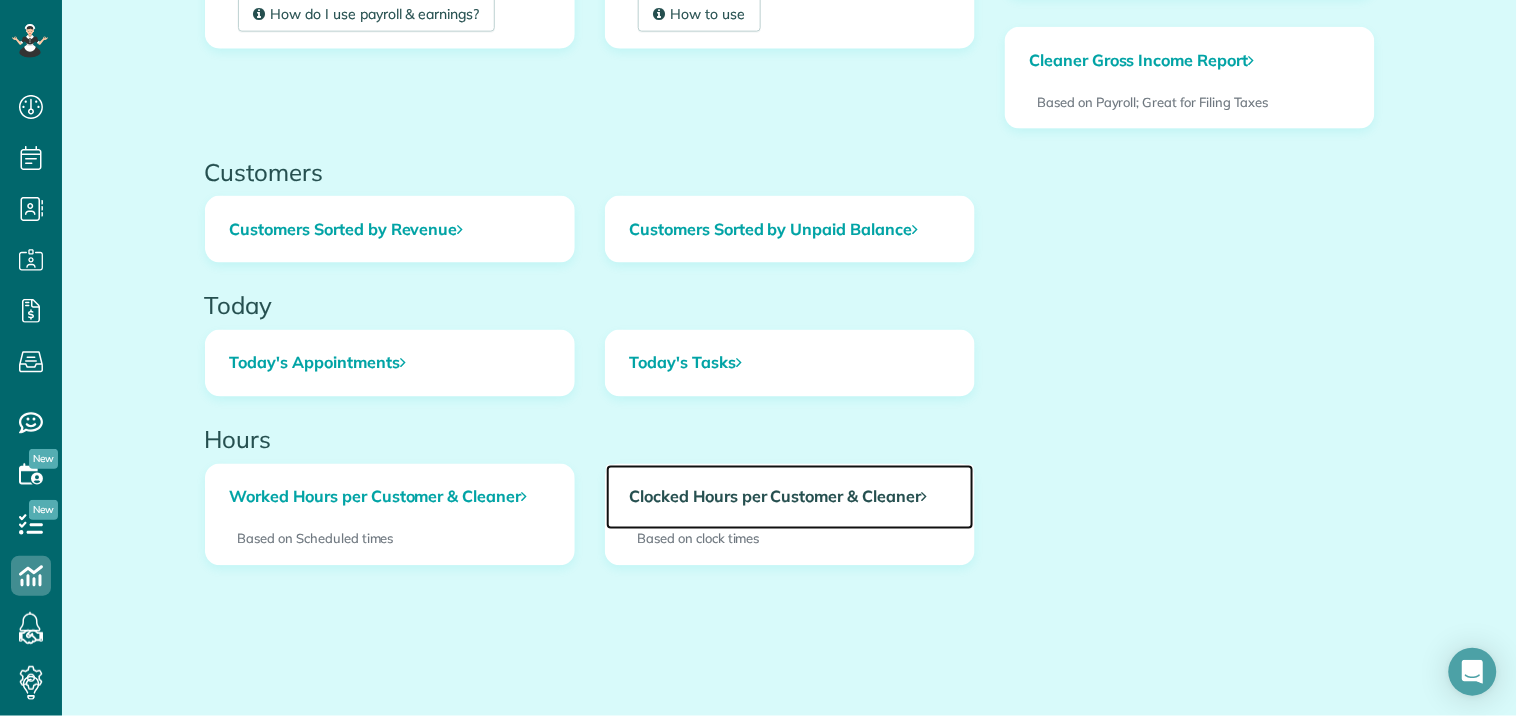 click on "Clocked Hours per Customer & Cleaner" at bounding box center [790, 498] 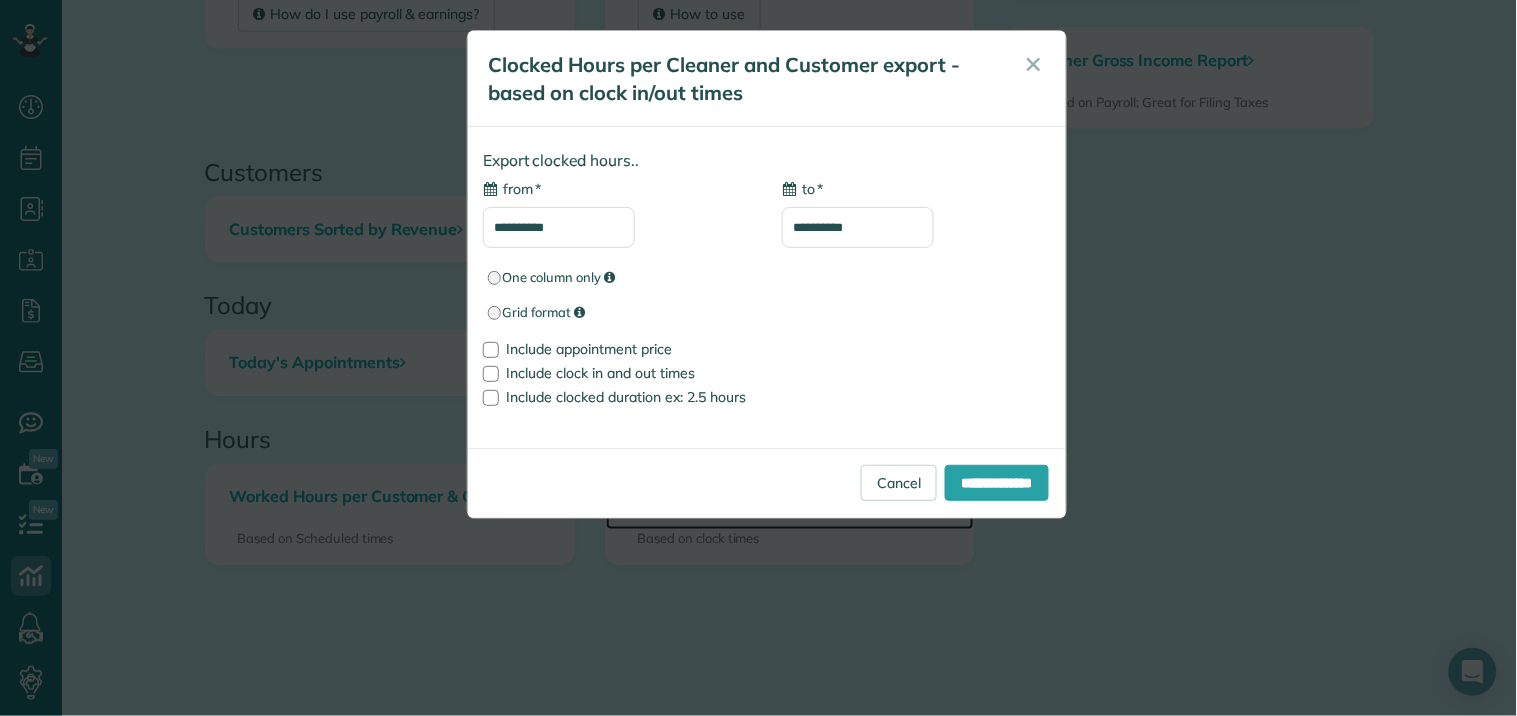 type on "**********" 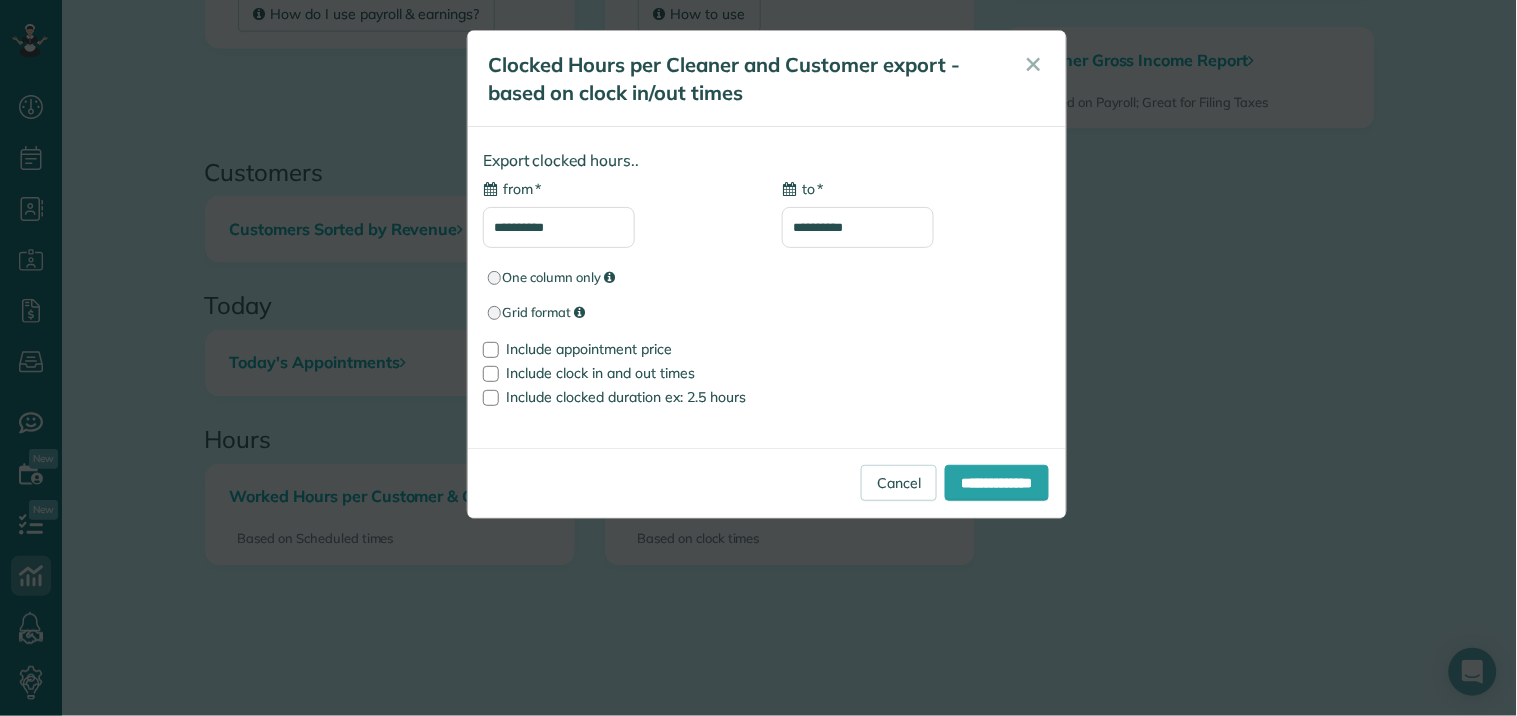 click on "**********" at bounding box center [559, 227] 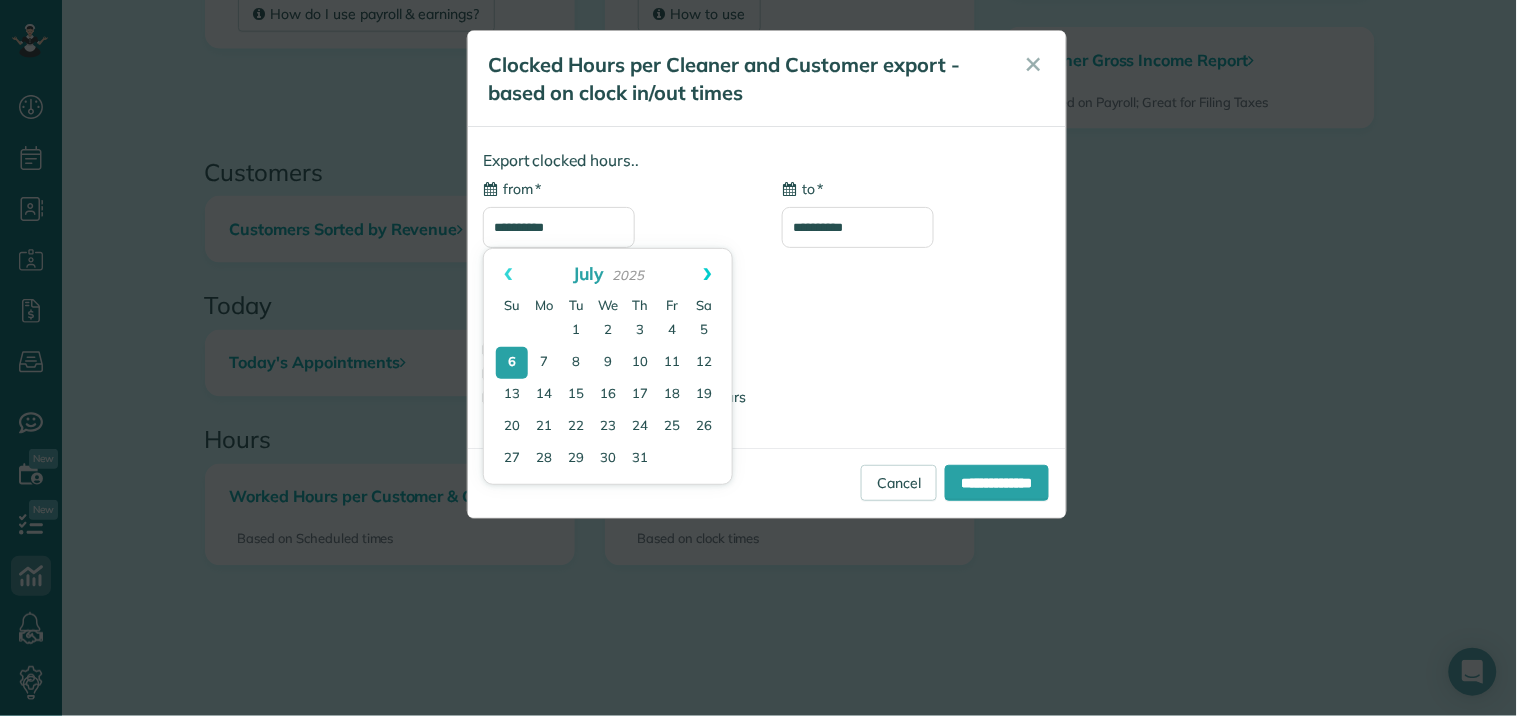 click on "Next" at bounding box center (708, 274) 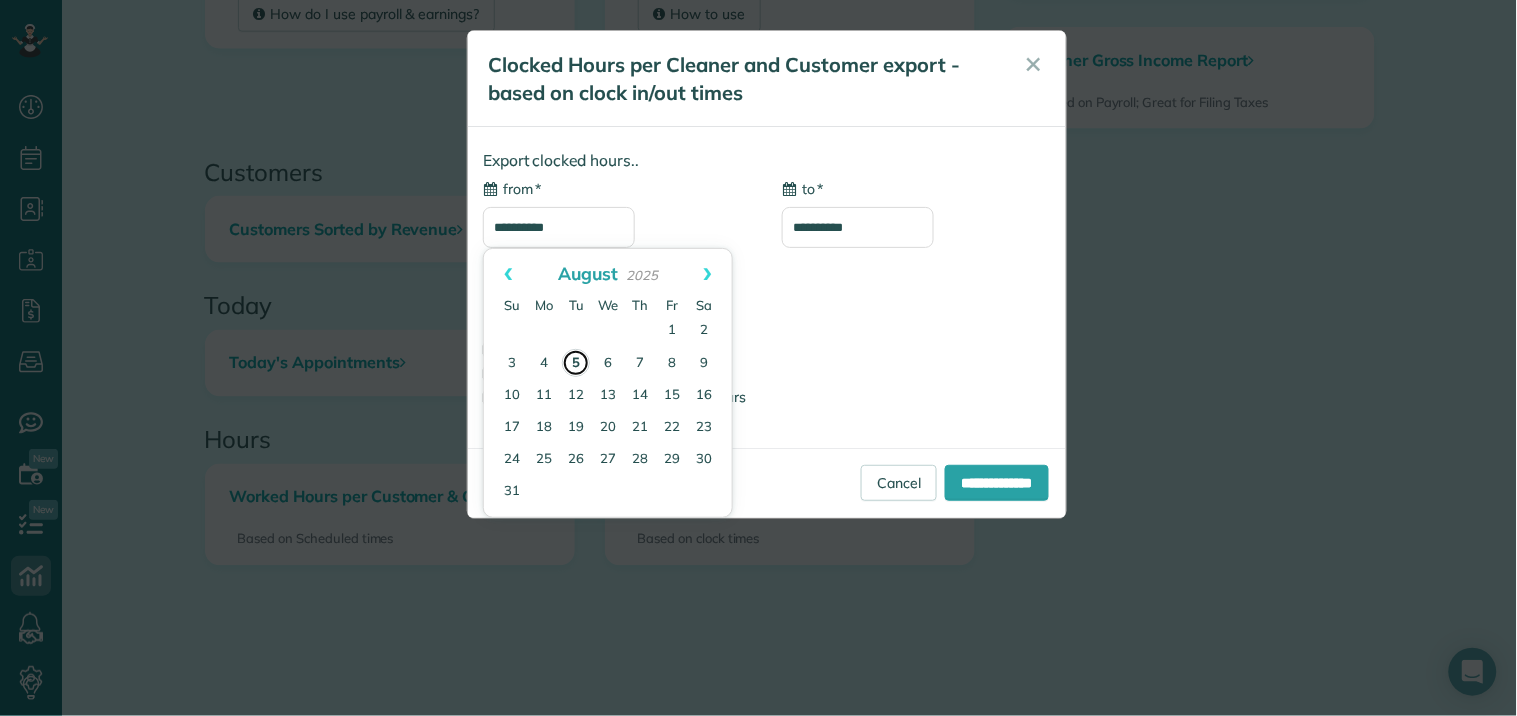 click on "5" at bounding box center (576, 363) 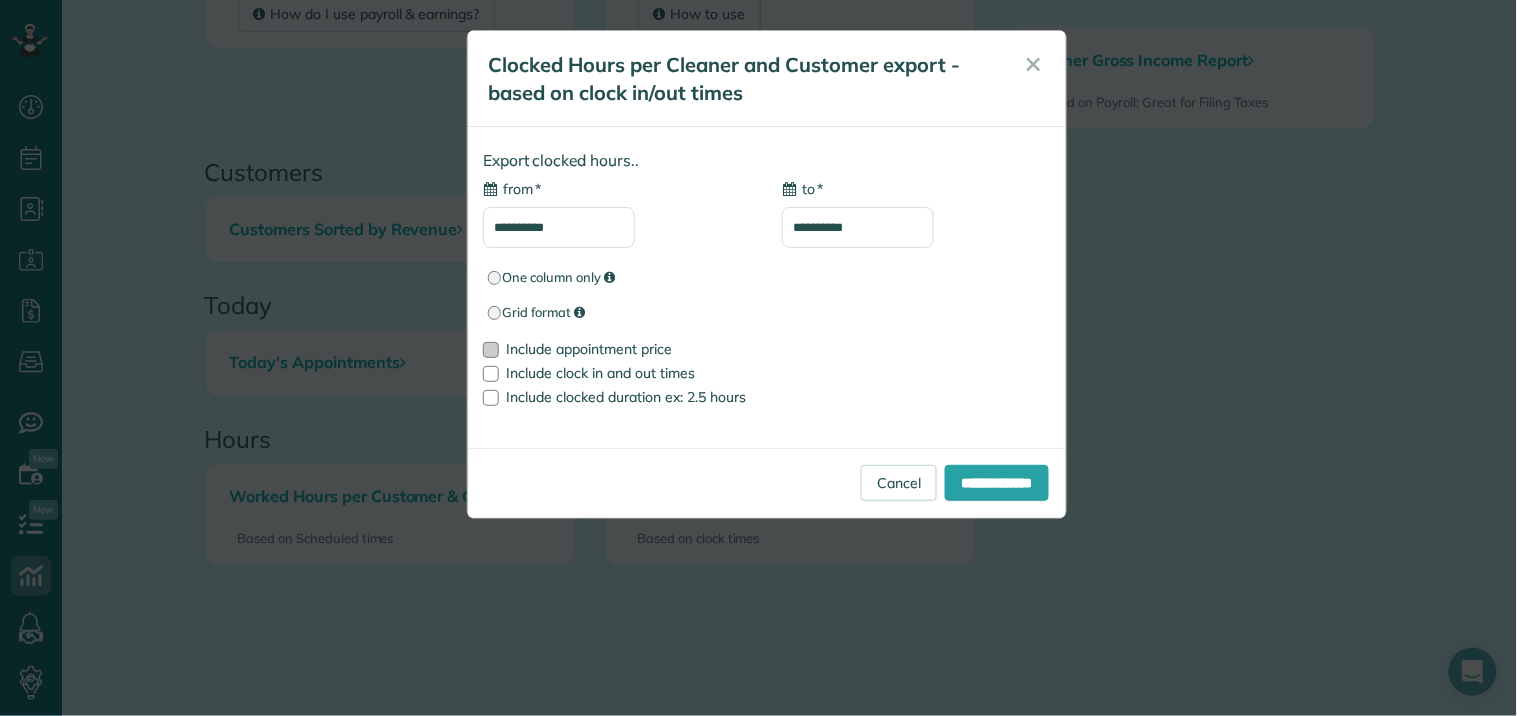 click at bounding box center (491, 350) 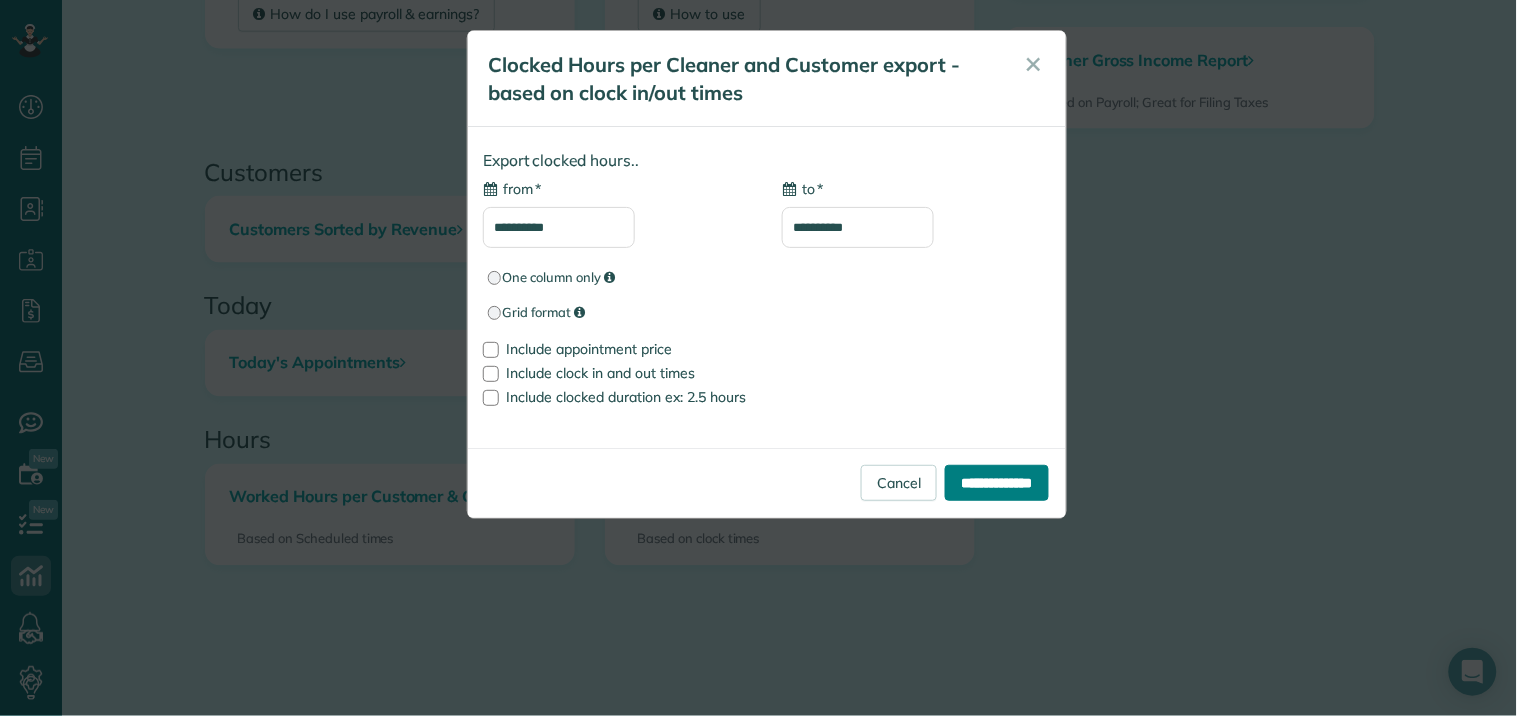 click on "**********" at bounding box center (997, 483) 